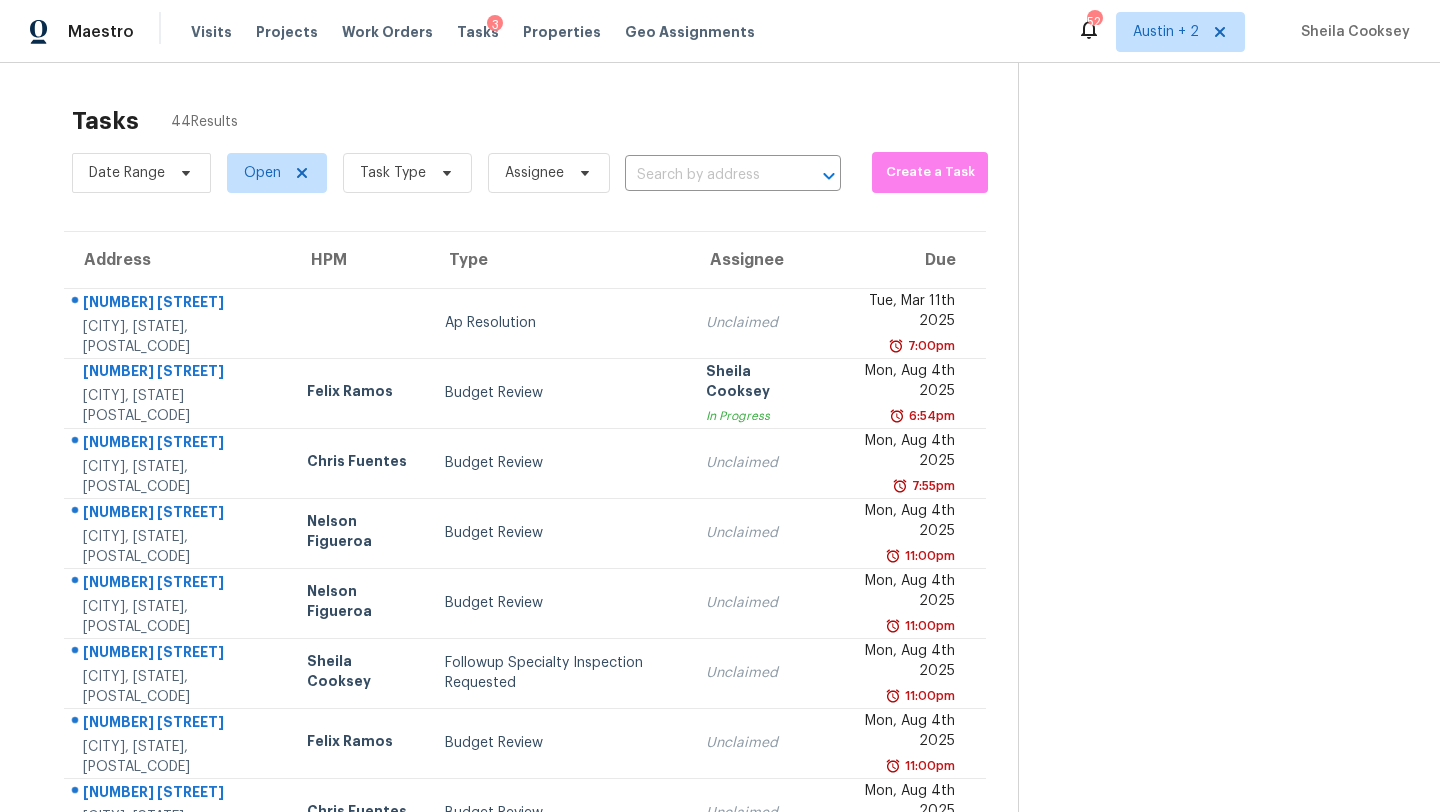 scroll, scrollTop: 0, scrollLeft: 0, axis: both 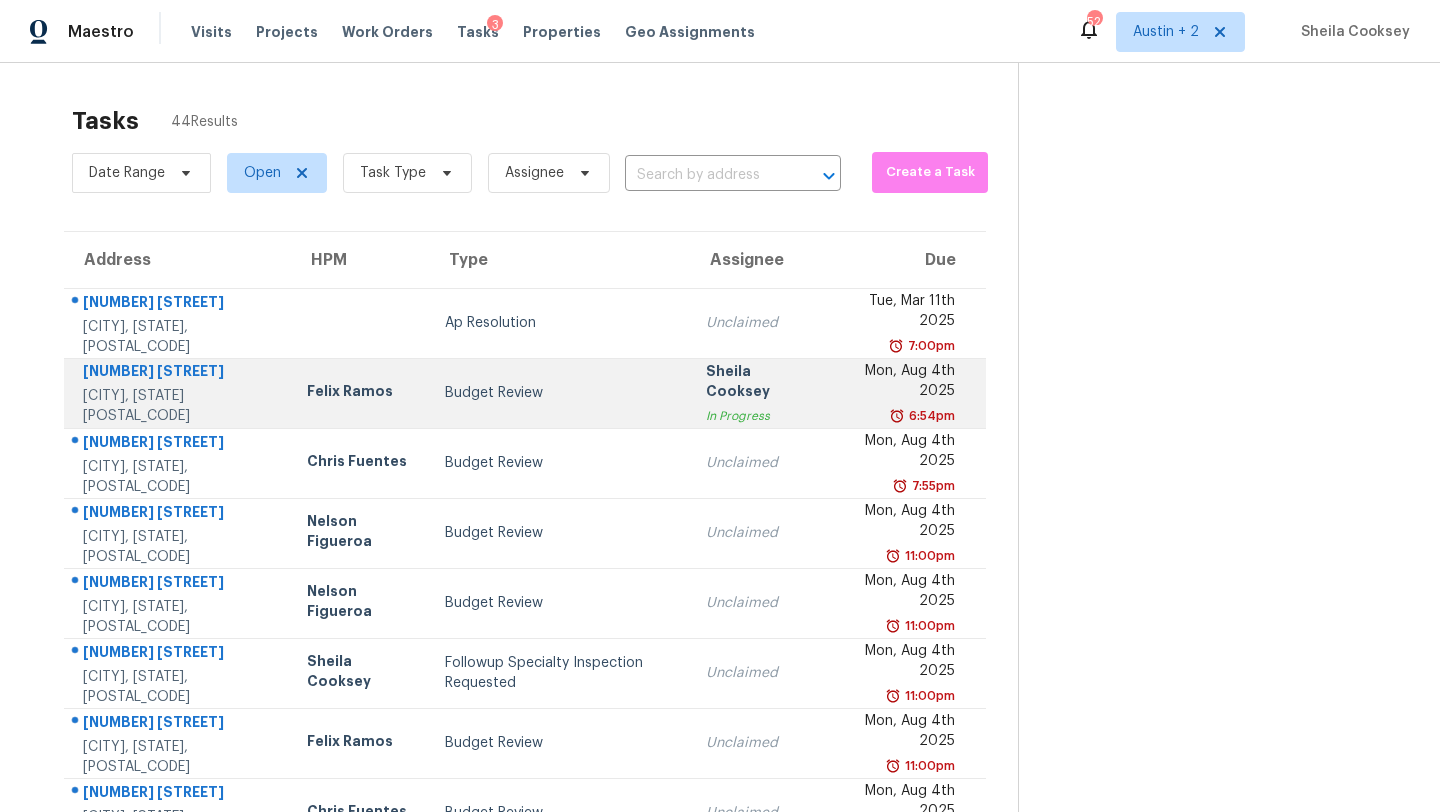 click on "Budget Review" at bounding box center (559, 393) 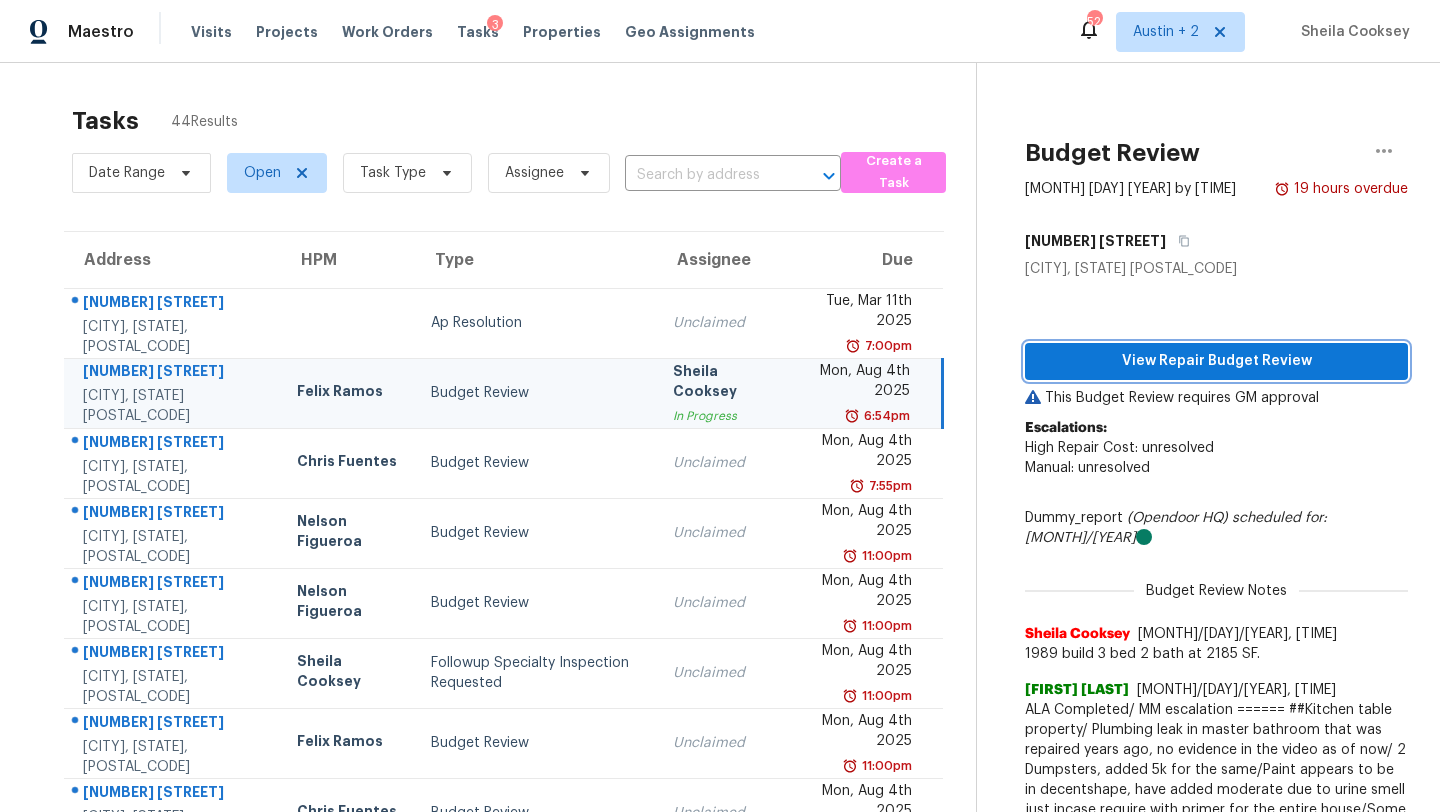 click on "View Repair Budget Review" at bounding box center (1216, 361) 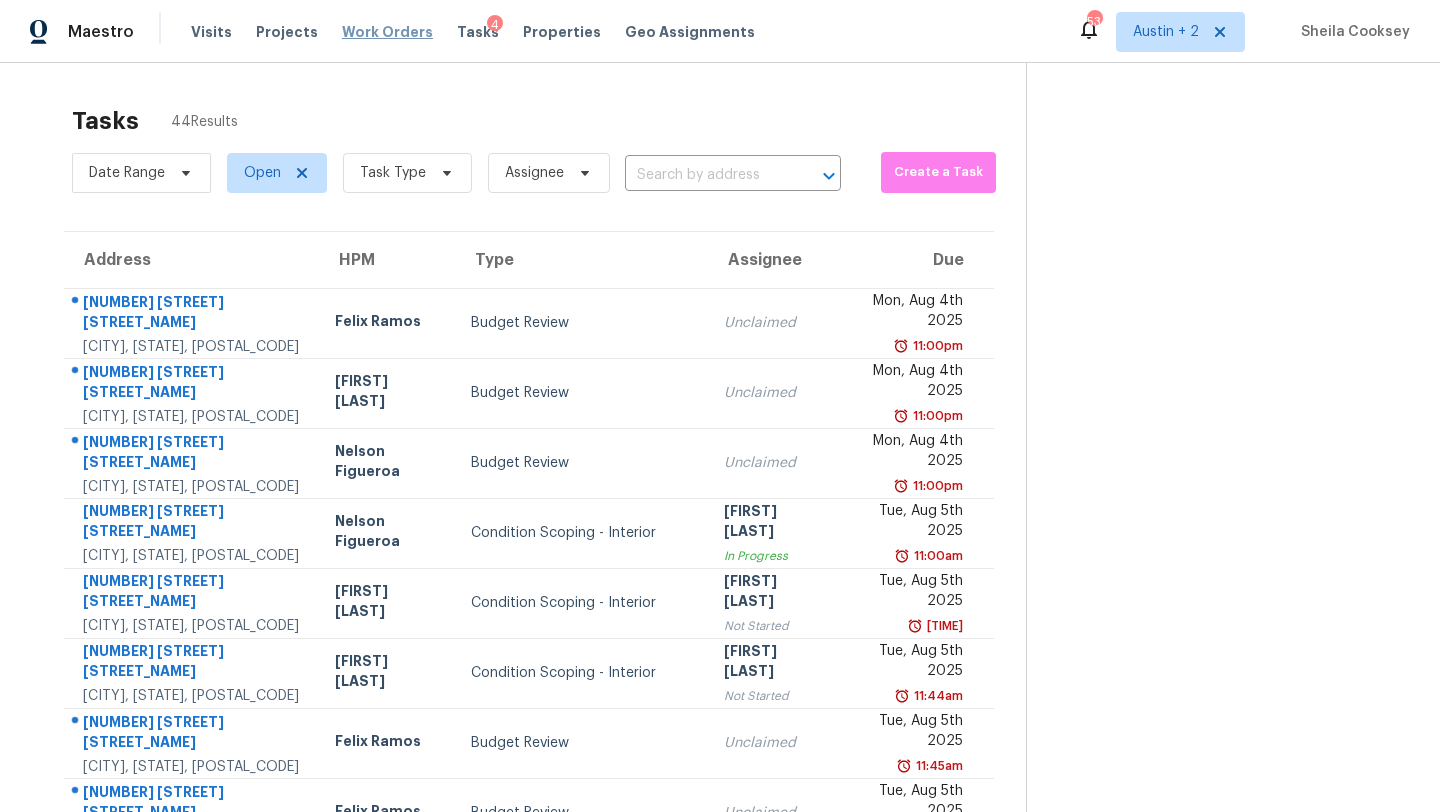 scroll, scrollTop: 0, scrollLeft: 0, axis: both 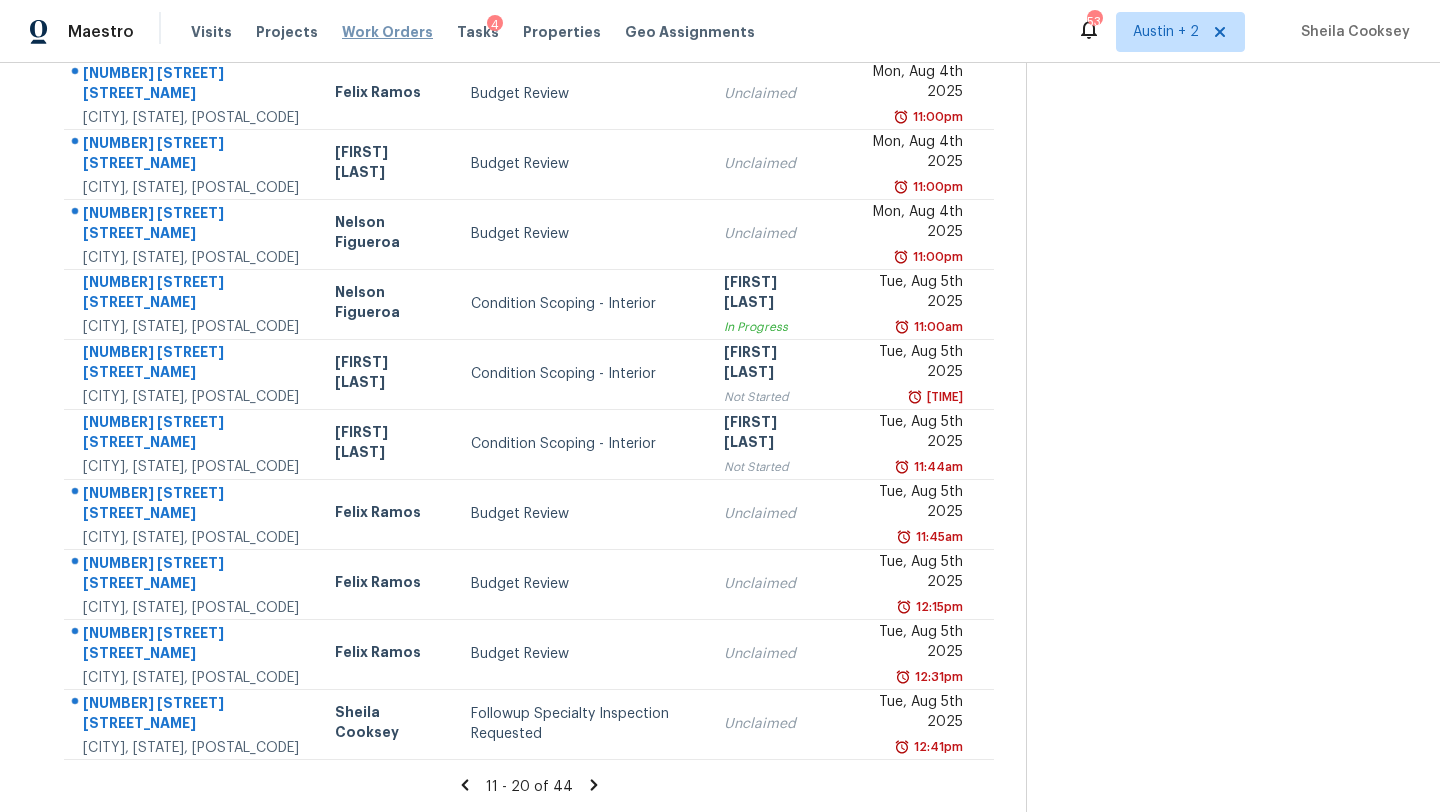 click on "Work Orders" at bounding box center (387, 32) 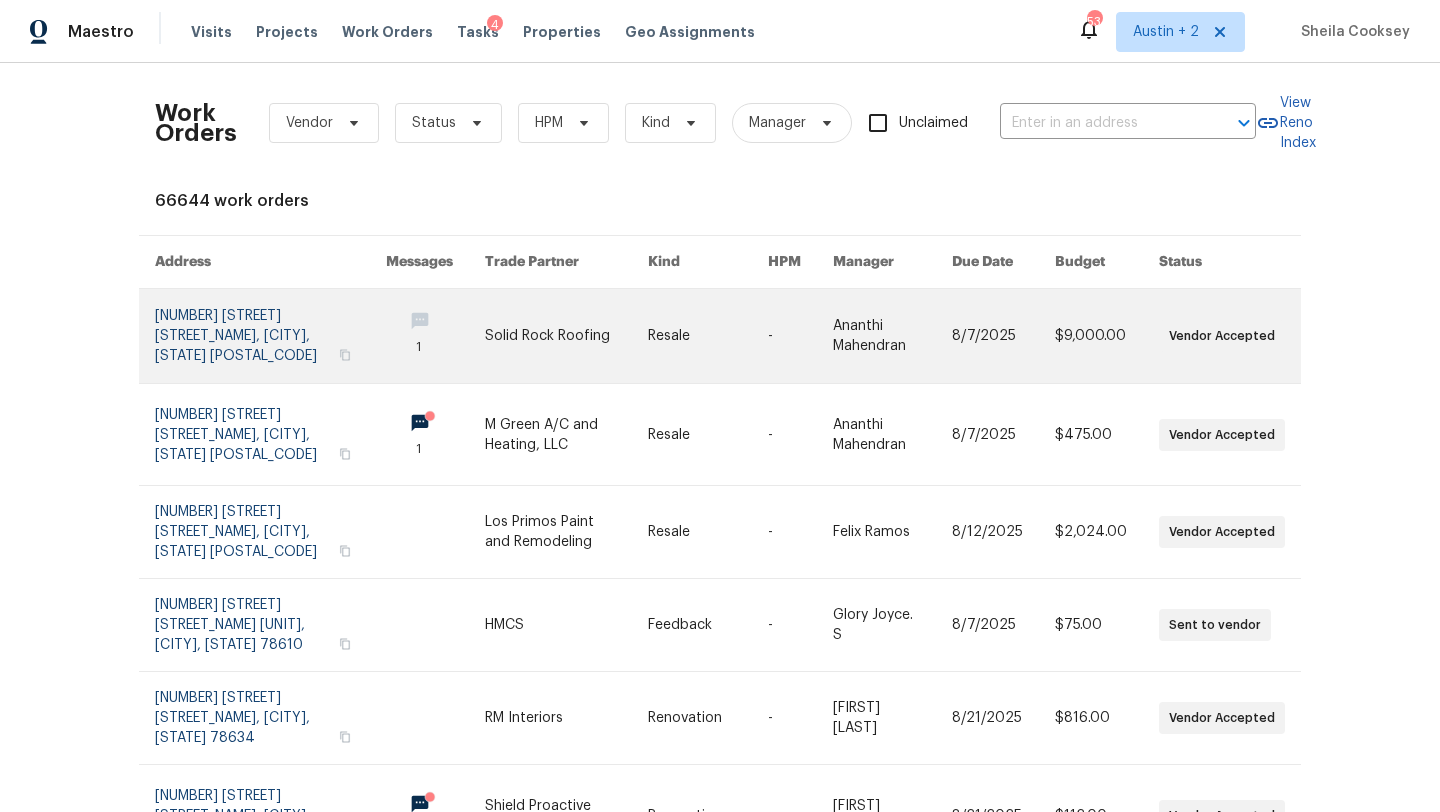click at bounding box center (566, 336) 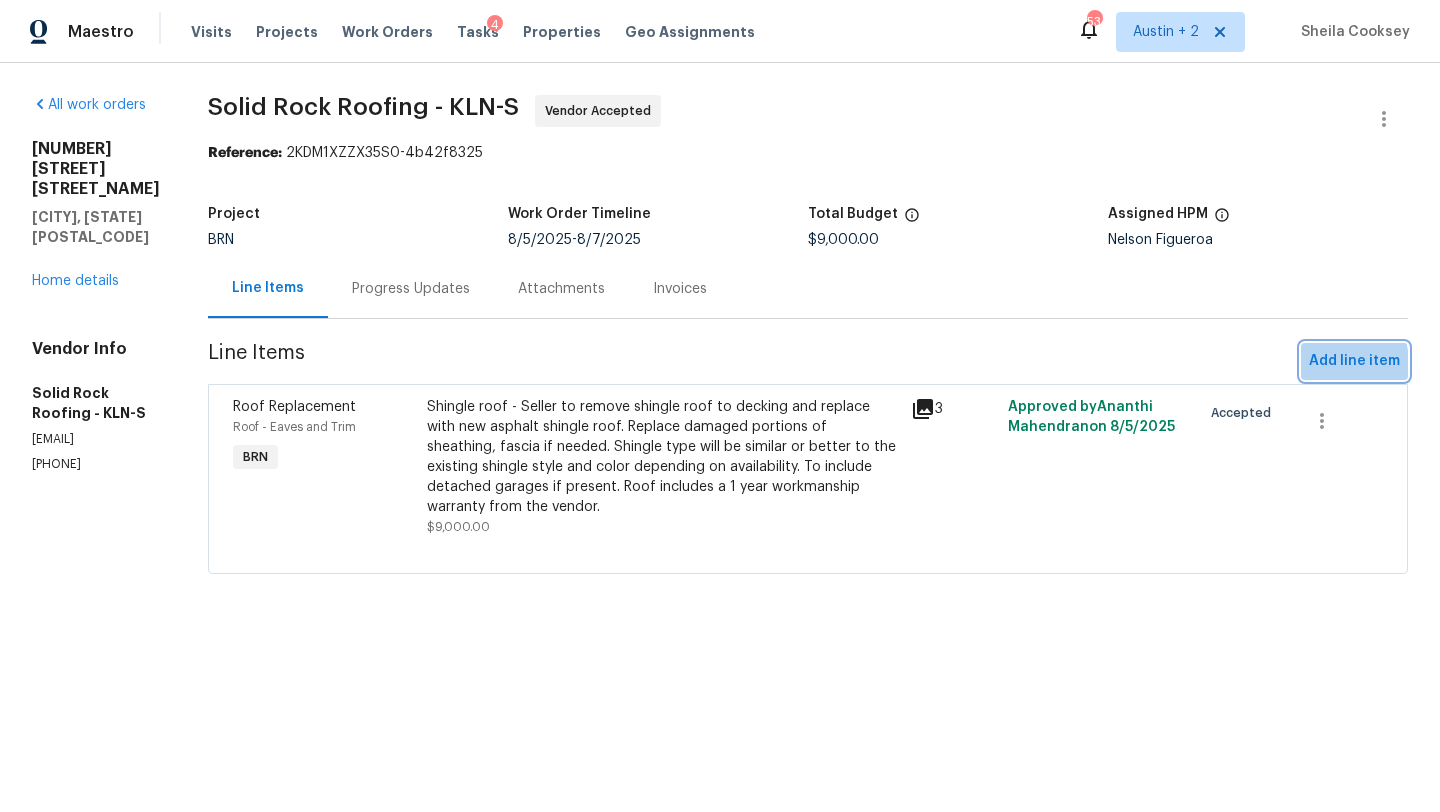 click on "Add line item" at bounding box center (1354, 361) 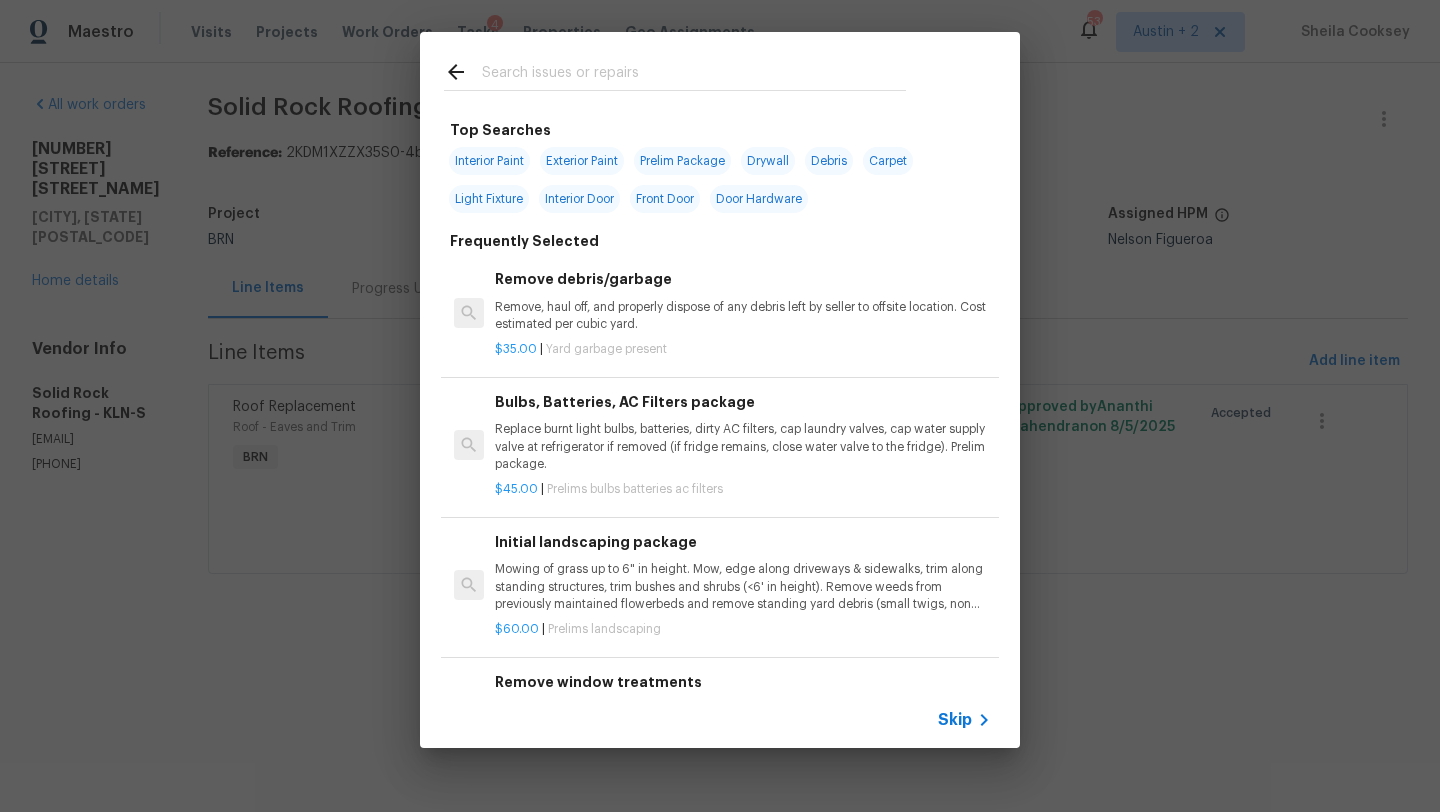 click on "Exterior Paint" at bounding box center [582, 161] 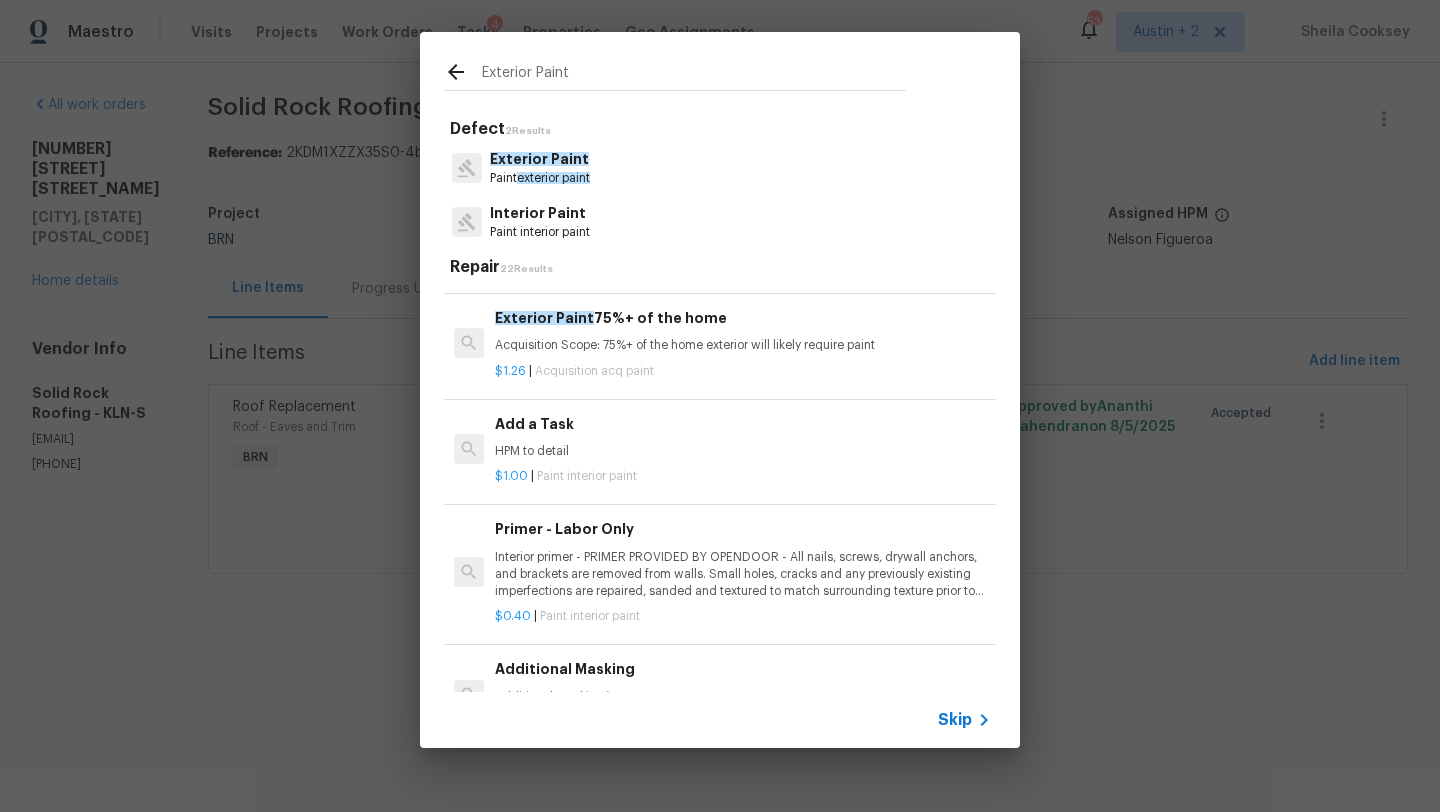 scroll, scrollTop: 1359, scrollLeft: 0, axis: vertical 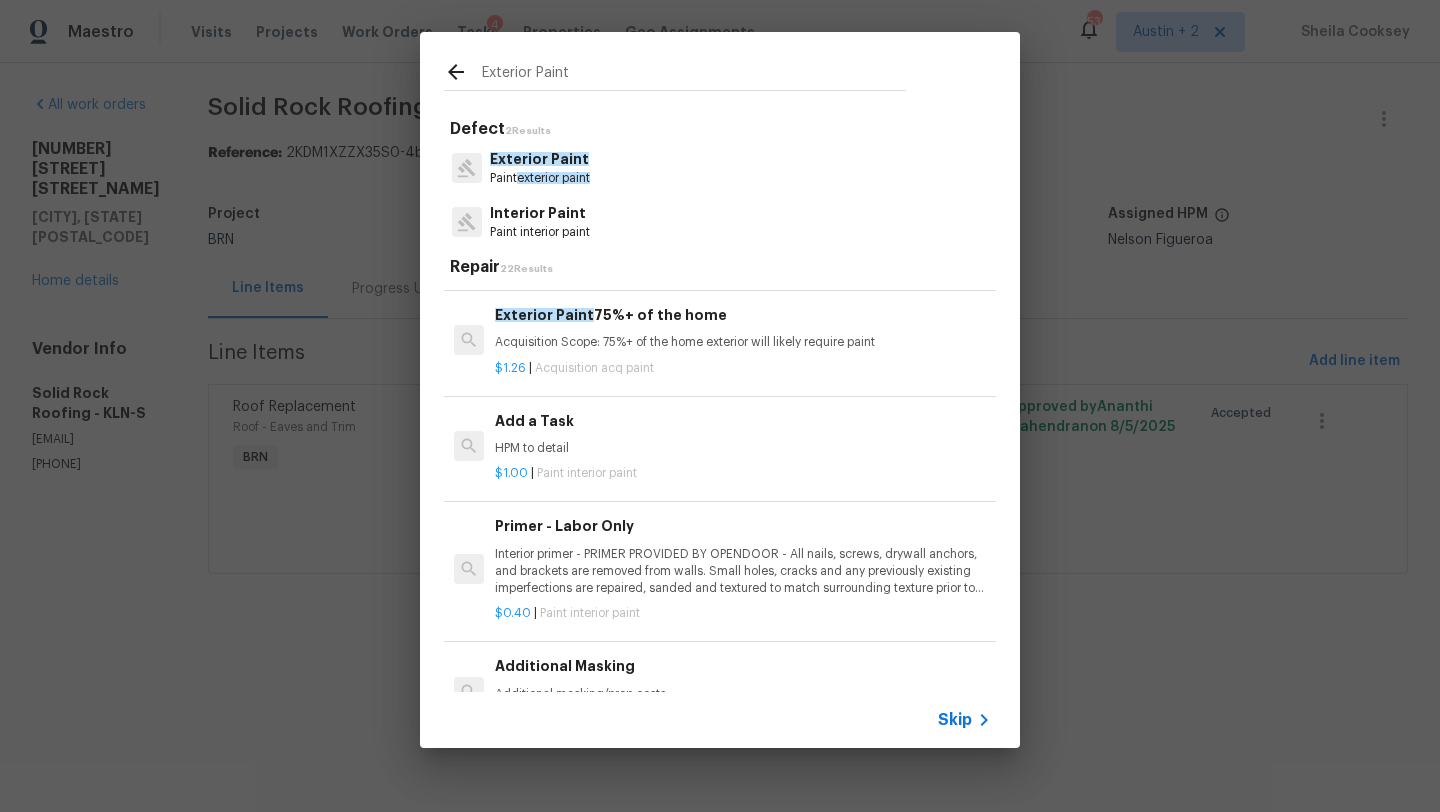click on "Acquisition Scope: 75%+ of the home exterior will likely require paint" at bounding box center [743, 342] 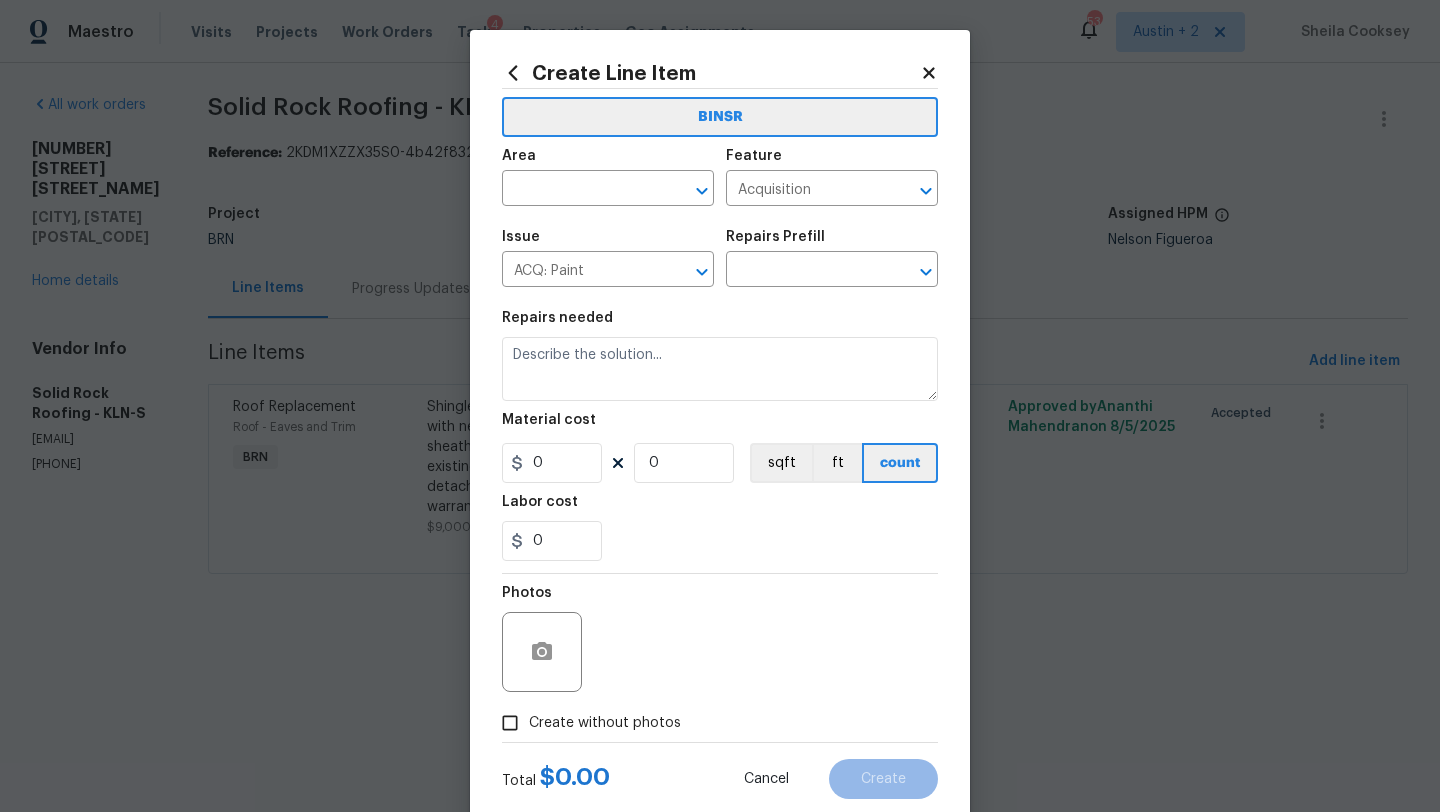type on "Exterior Paint 75%+ of the home $1.26" 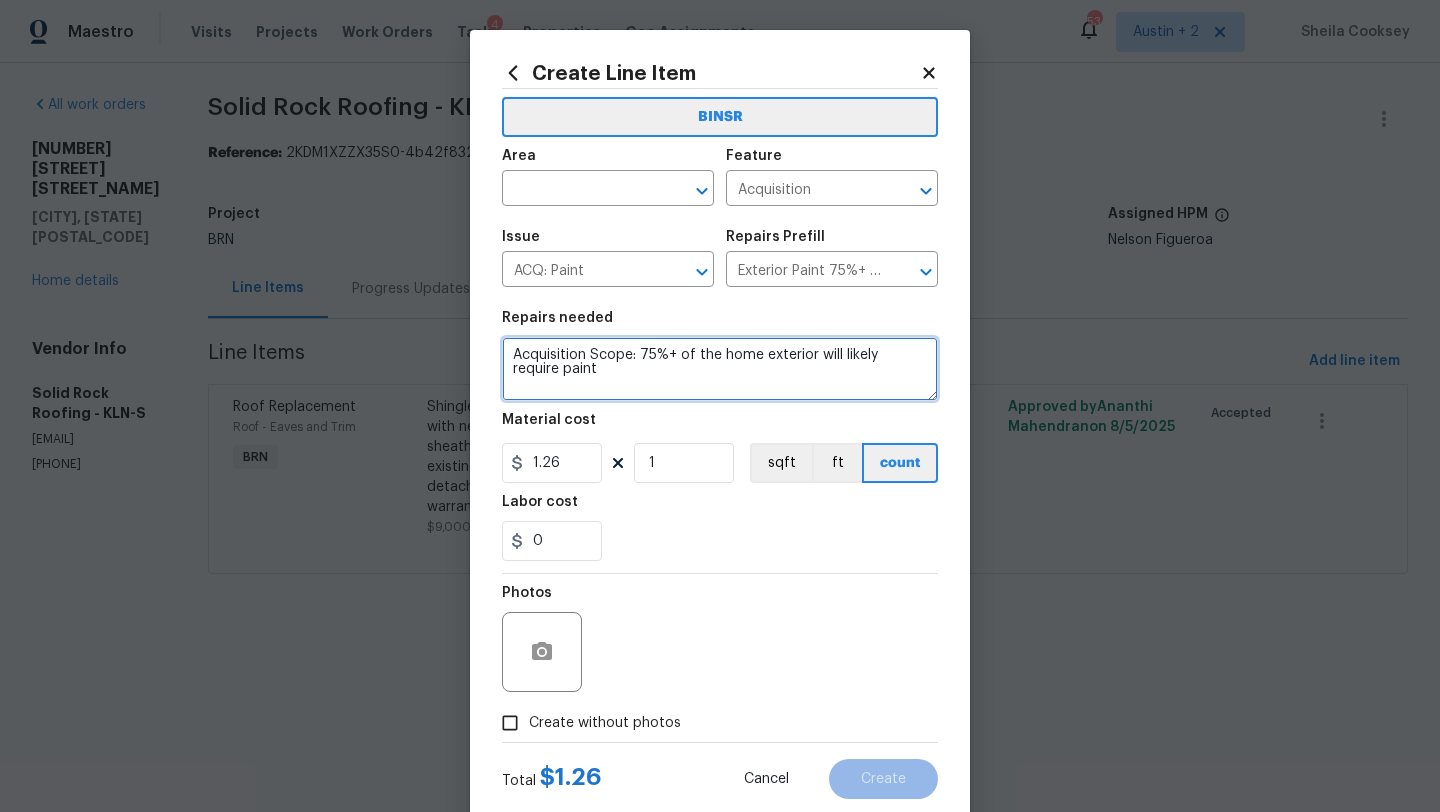 drag, startPoint x: 571, startPoint y: 379, endPoint x: 486, endPoint y: 349, distance: 90.13878 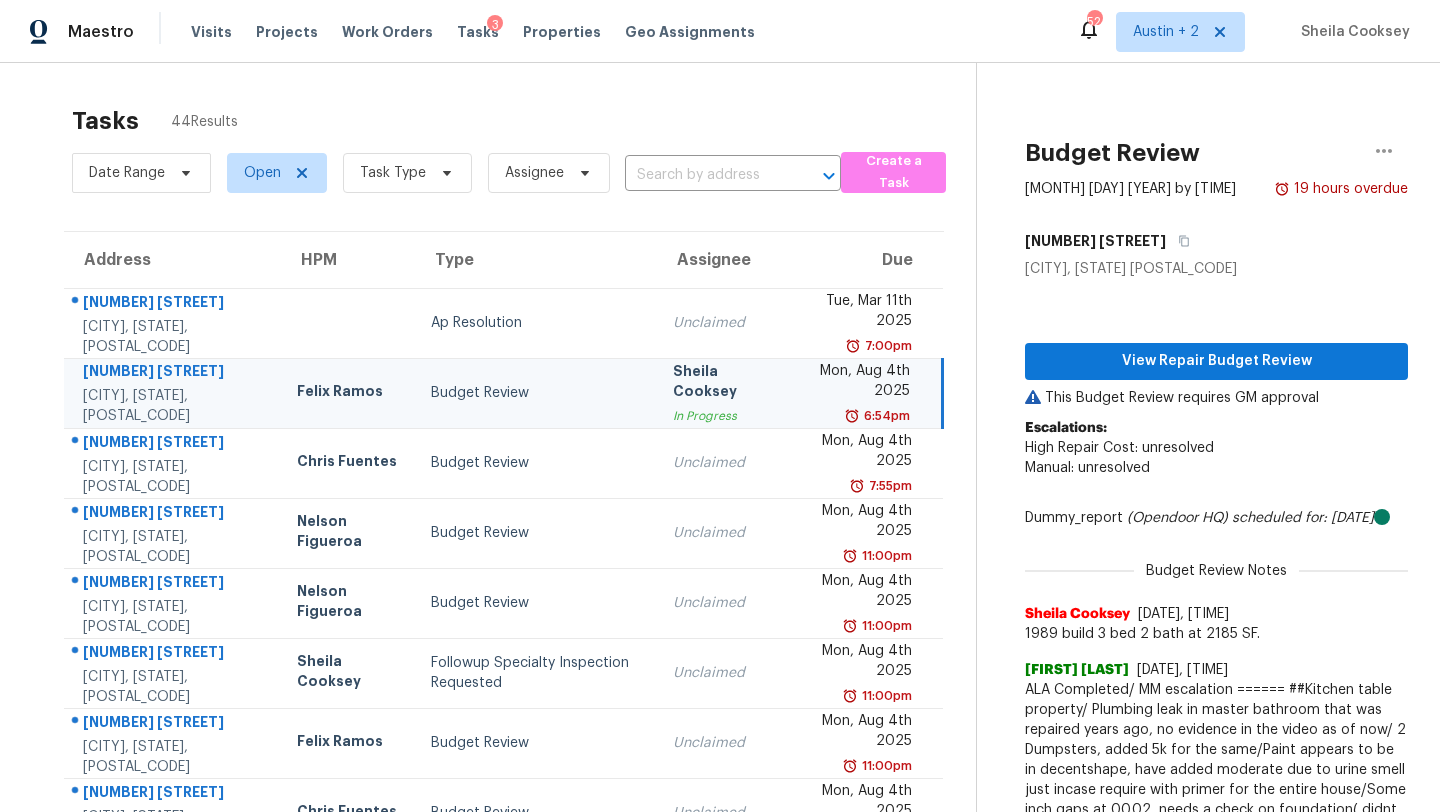 scroll, scrollTop: 0, scrollLeft: 0, axis: both 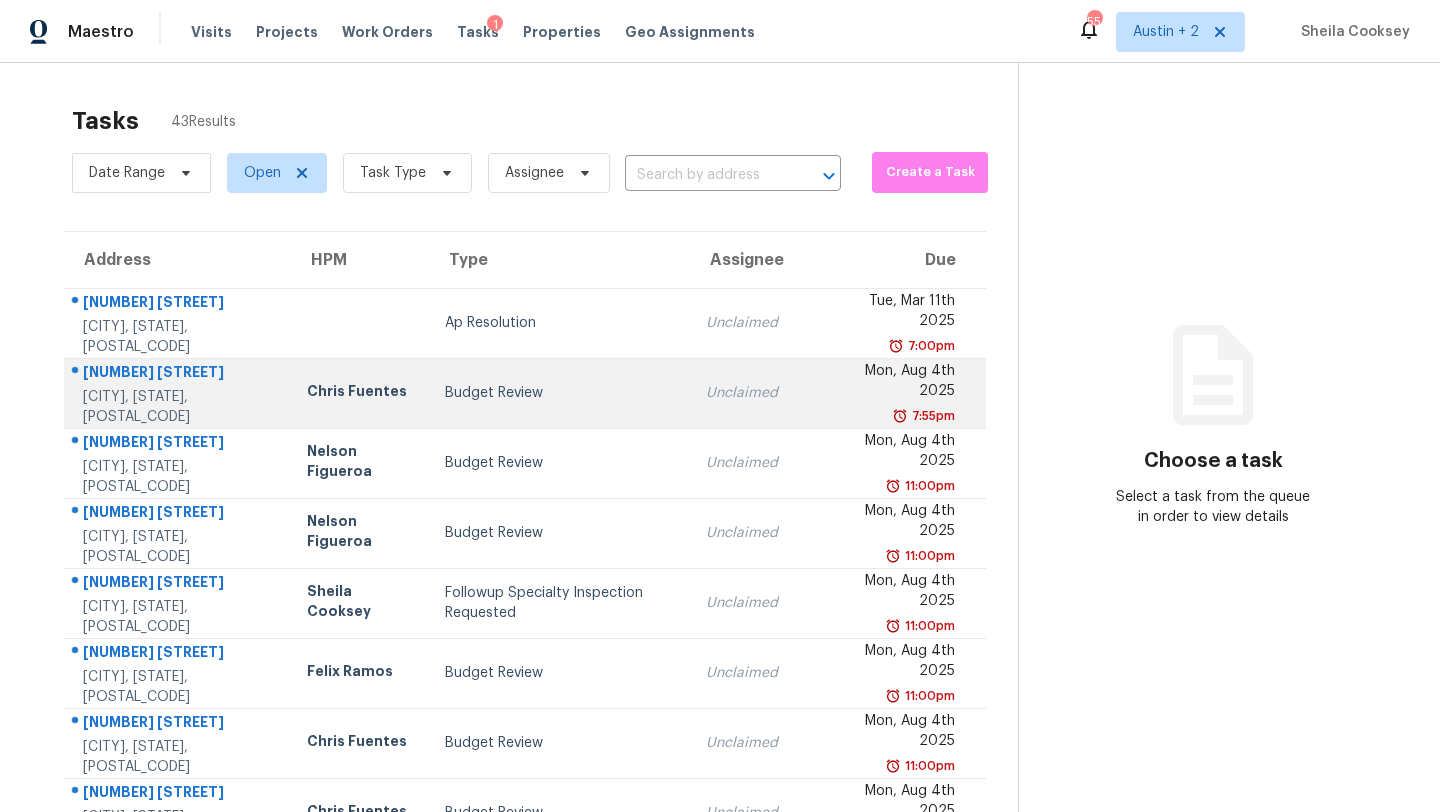 click on "Budget Review" at bounding box center (559, 393) 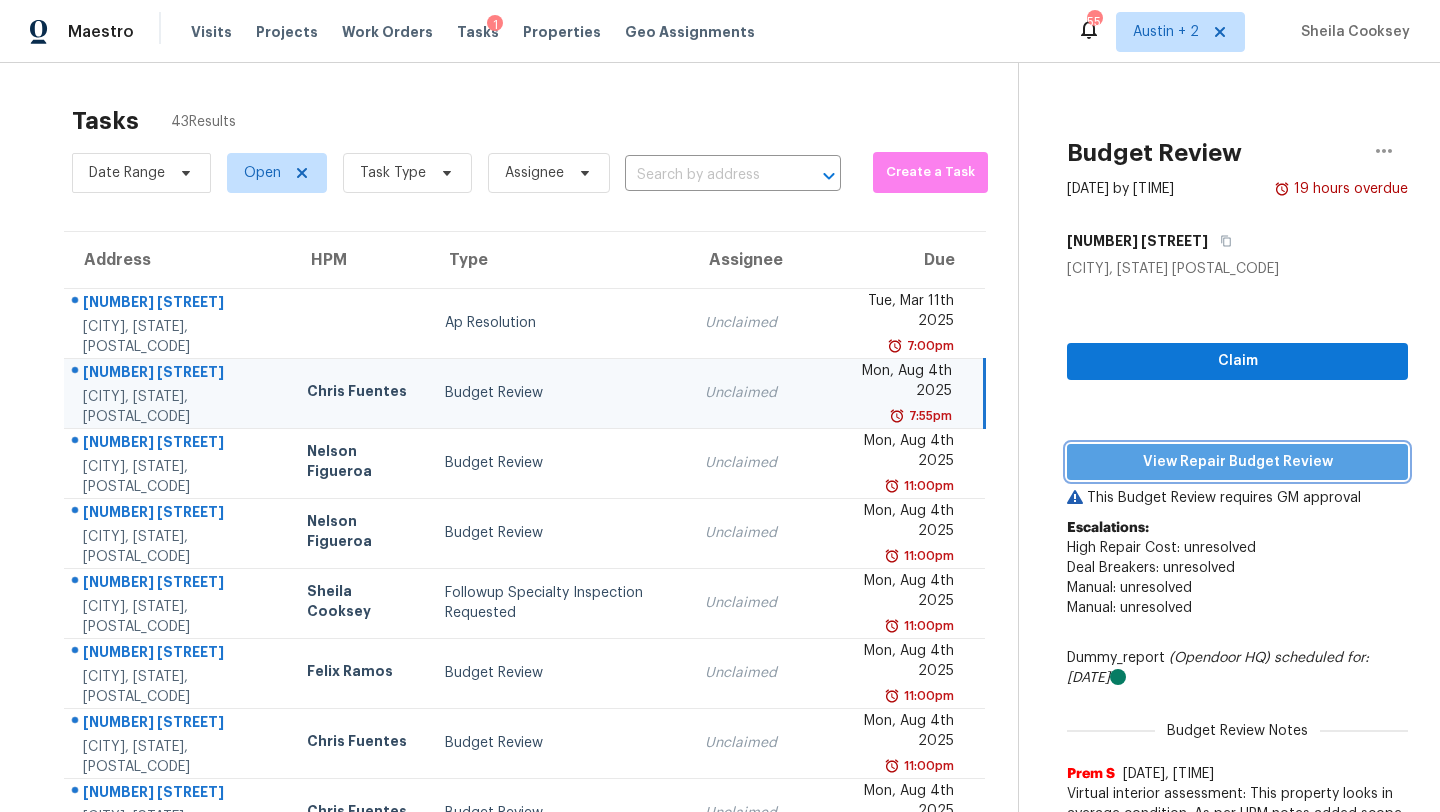 click on "View Repair Budget Review" at bounding box center [1237, 462] 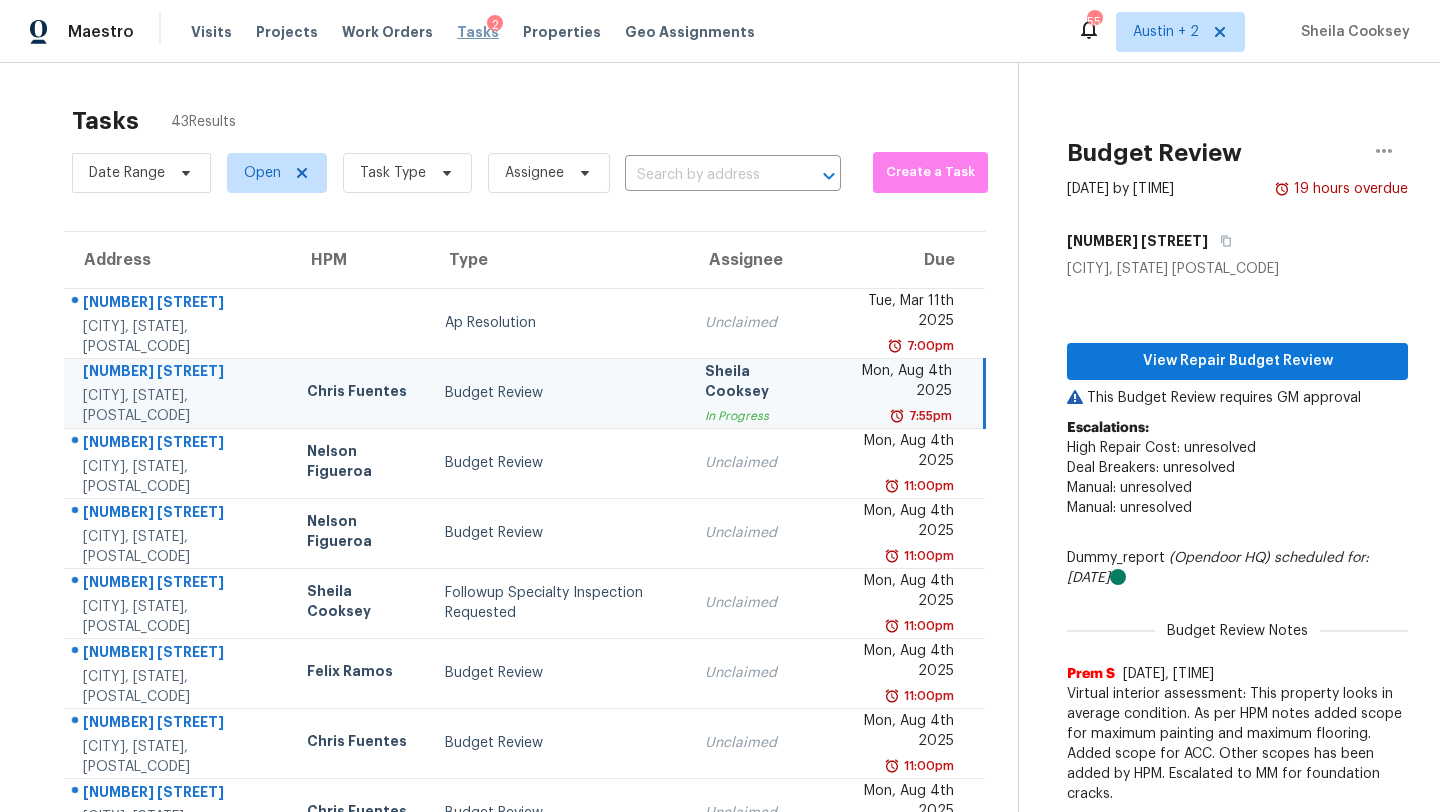 click on "Tasks" at bounding box center (478, 32) 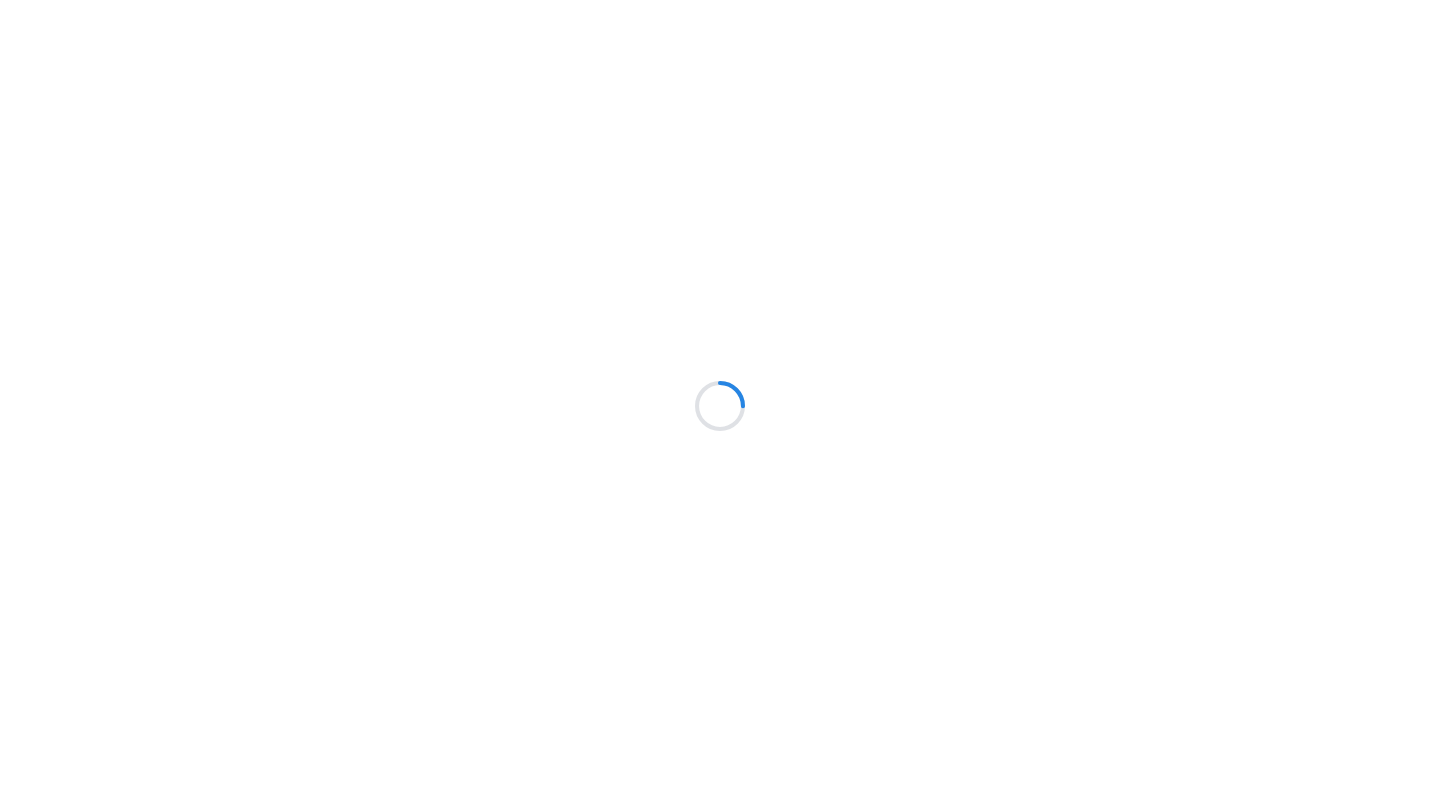 scroll, scrollTop: 0, scrollLeft: 0, axis: both 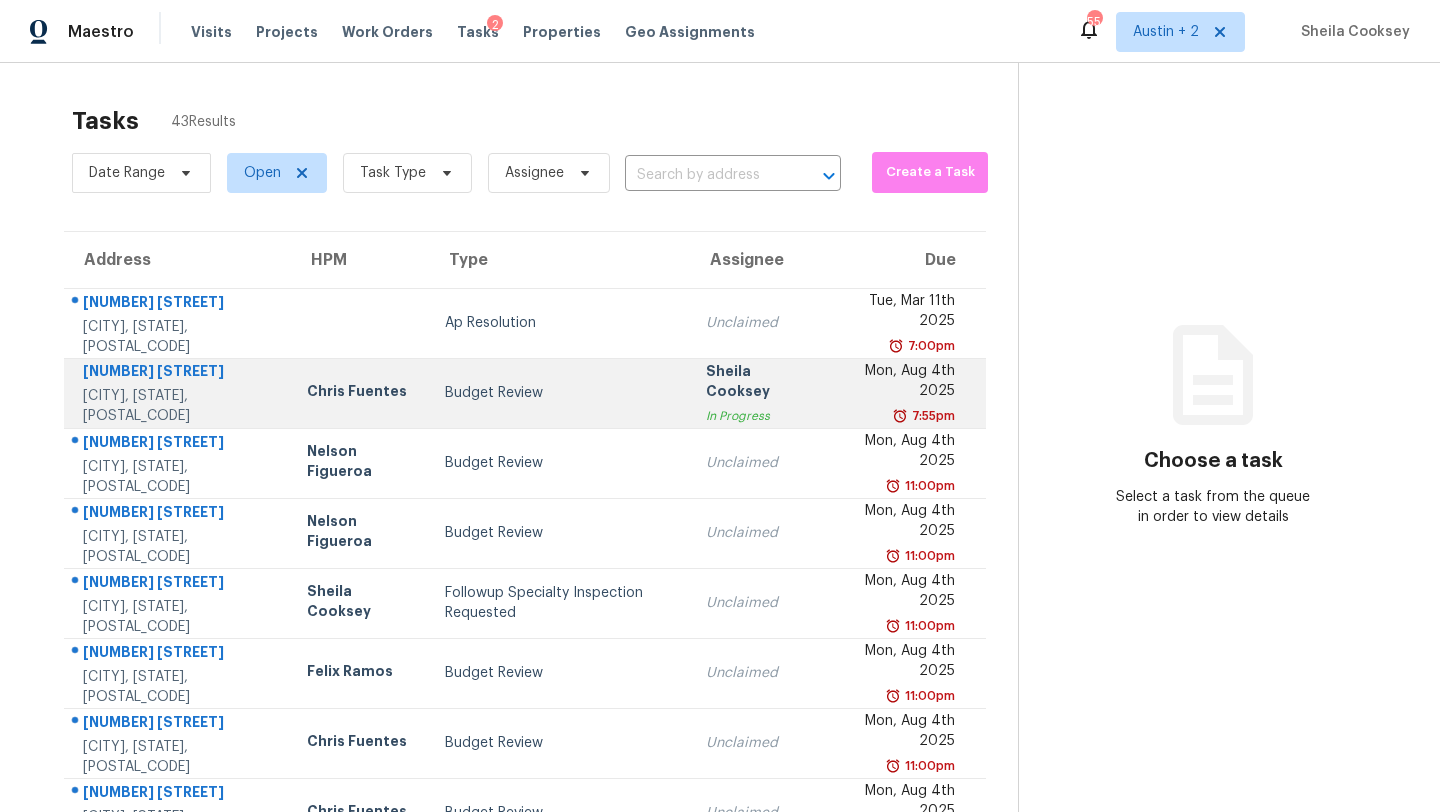 click on "Budget Review" at bounding box center [559, 393] 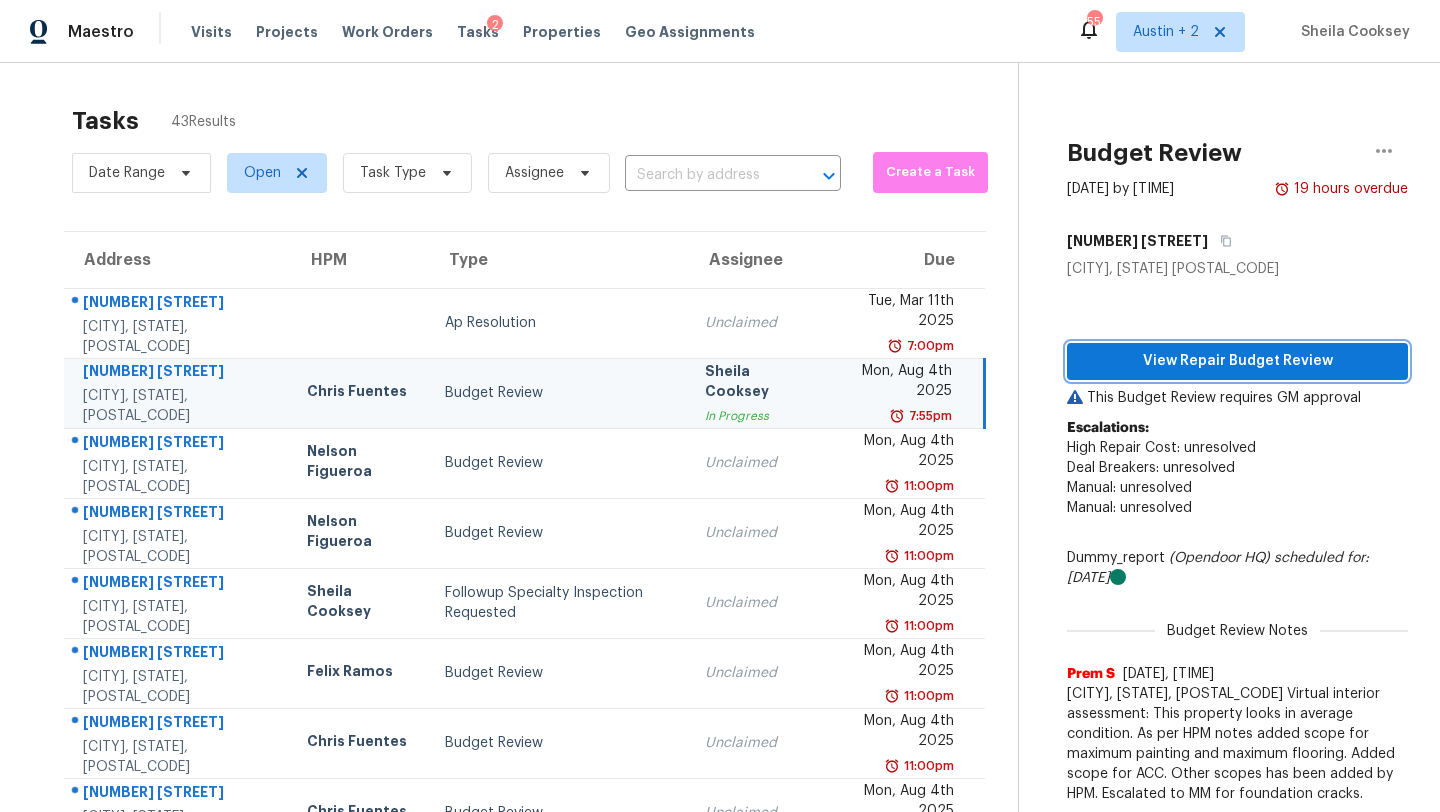 click on "View Repair Budget Review" at bounding box center (1237, 361) 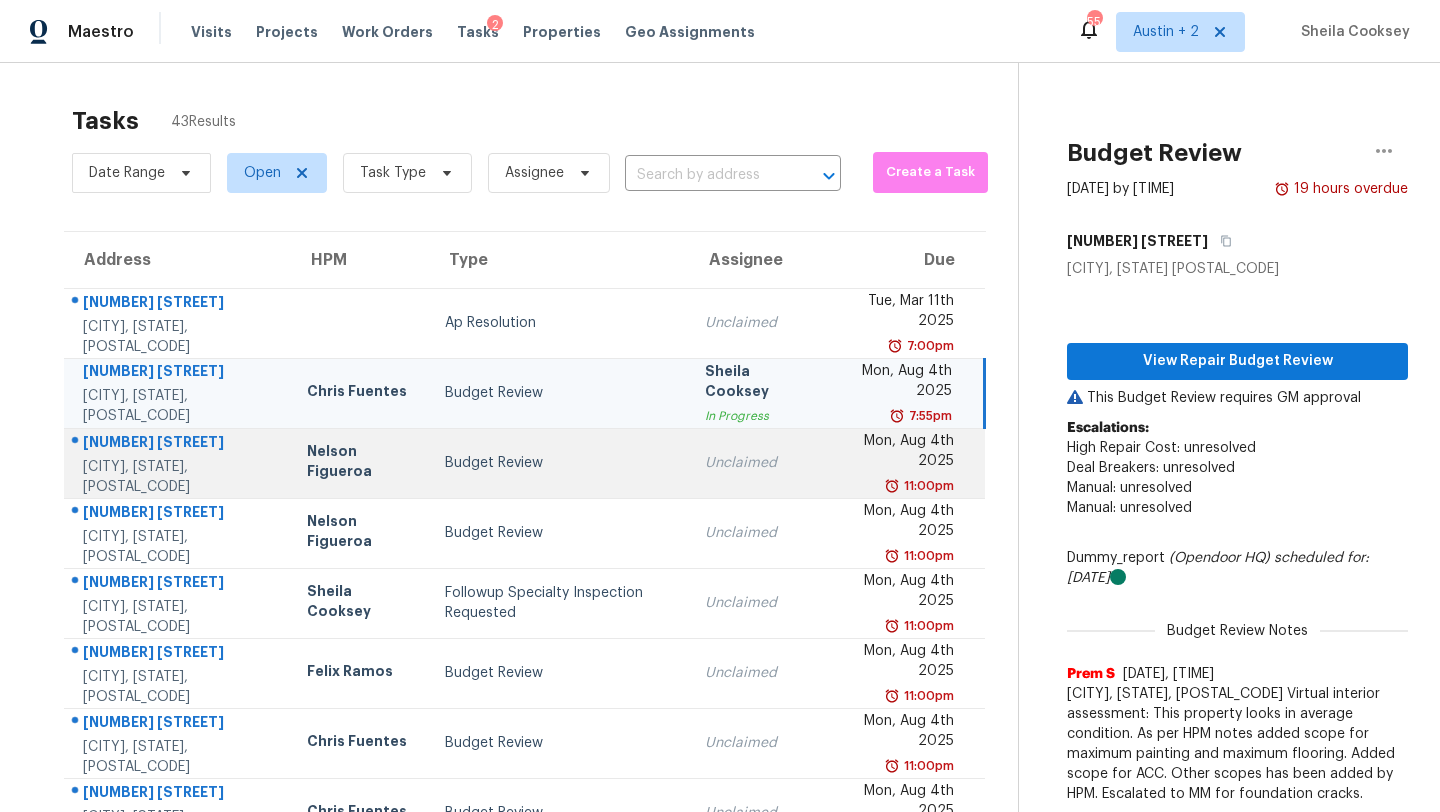 click on "Budget Review" at bounding box center [559, 463] 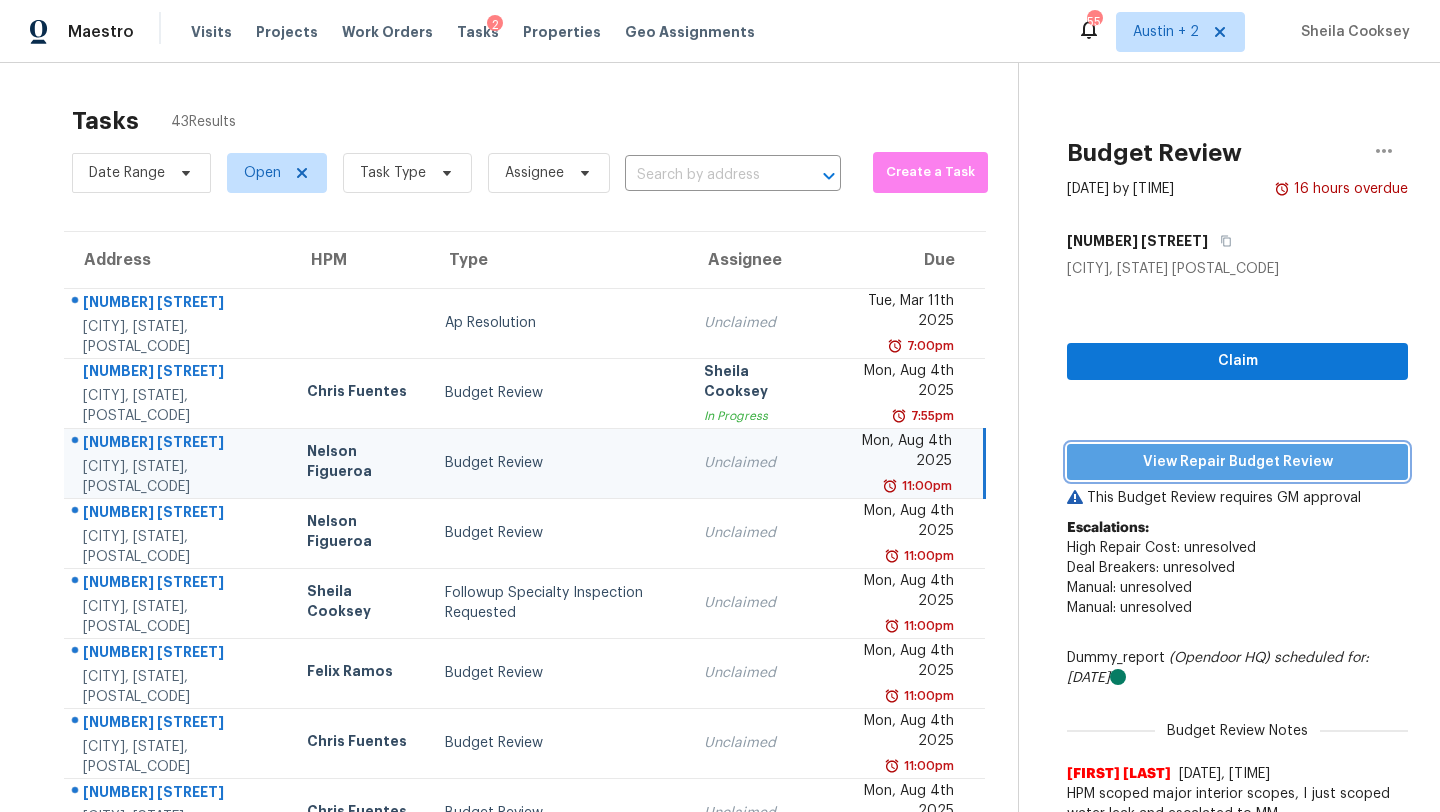 click on "View Repair Budget Review" at bounding box center [1237, 462] 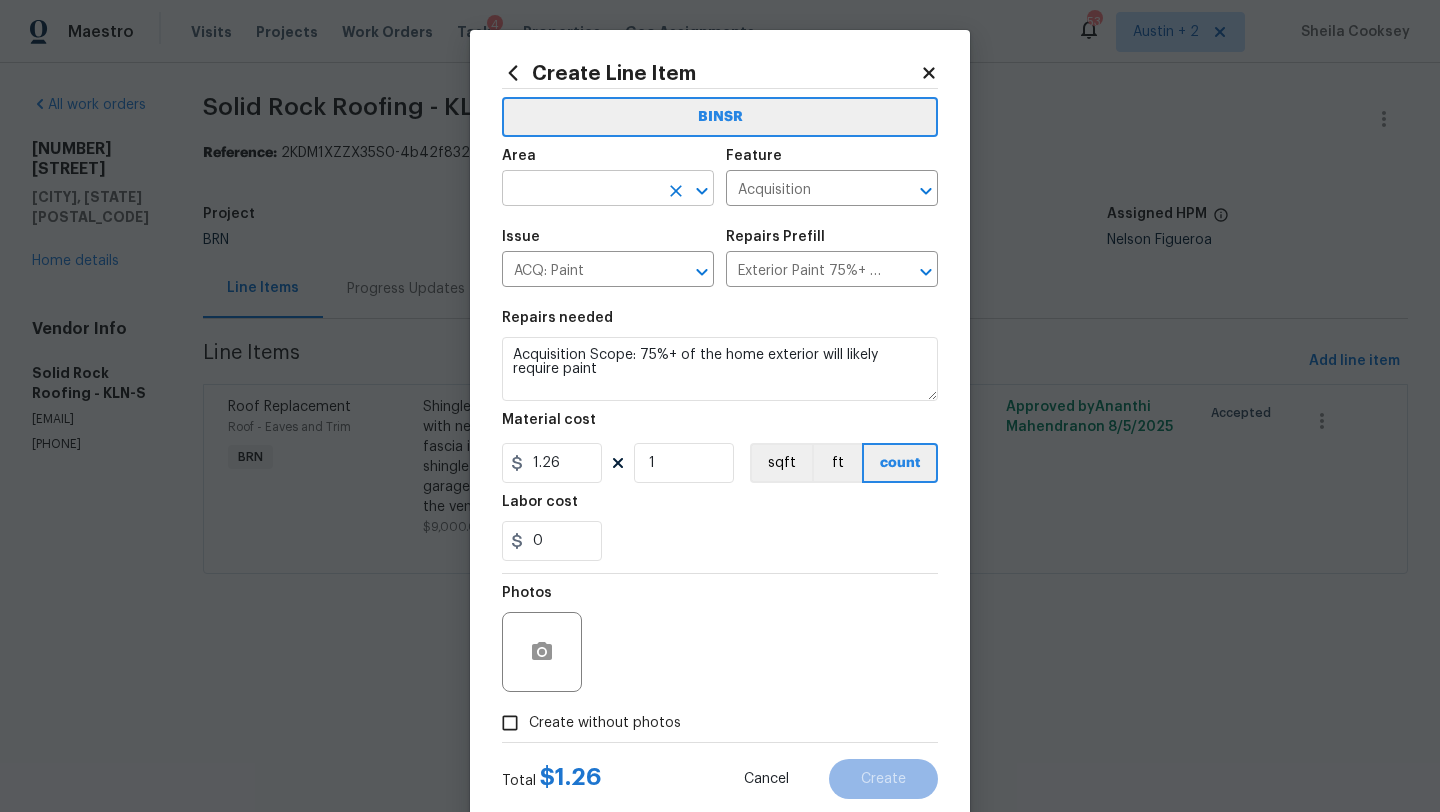 scroll, scrollTop: 0, scrollLeft: 0, axis: both 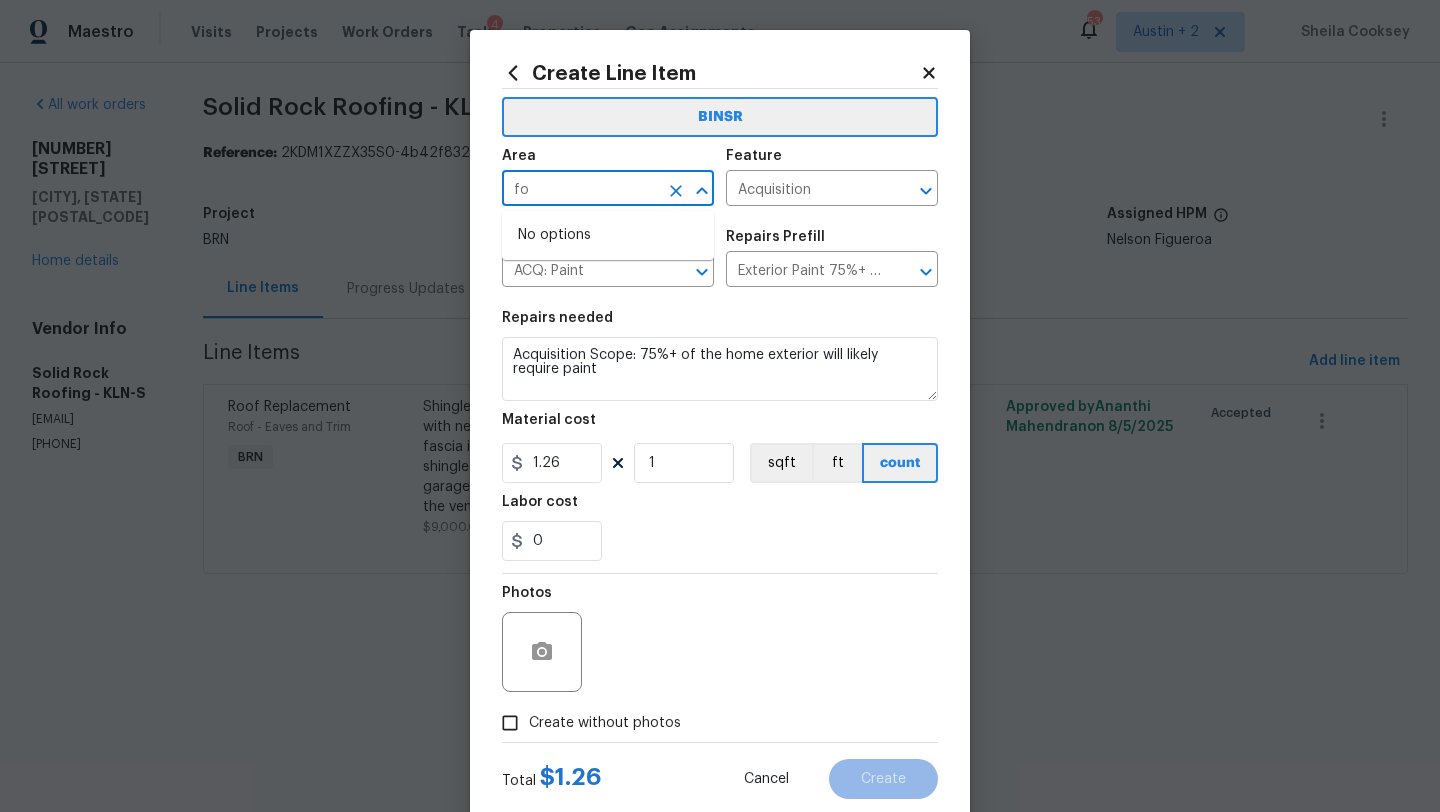 type on "f" 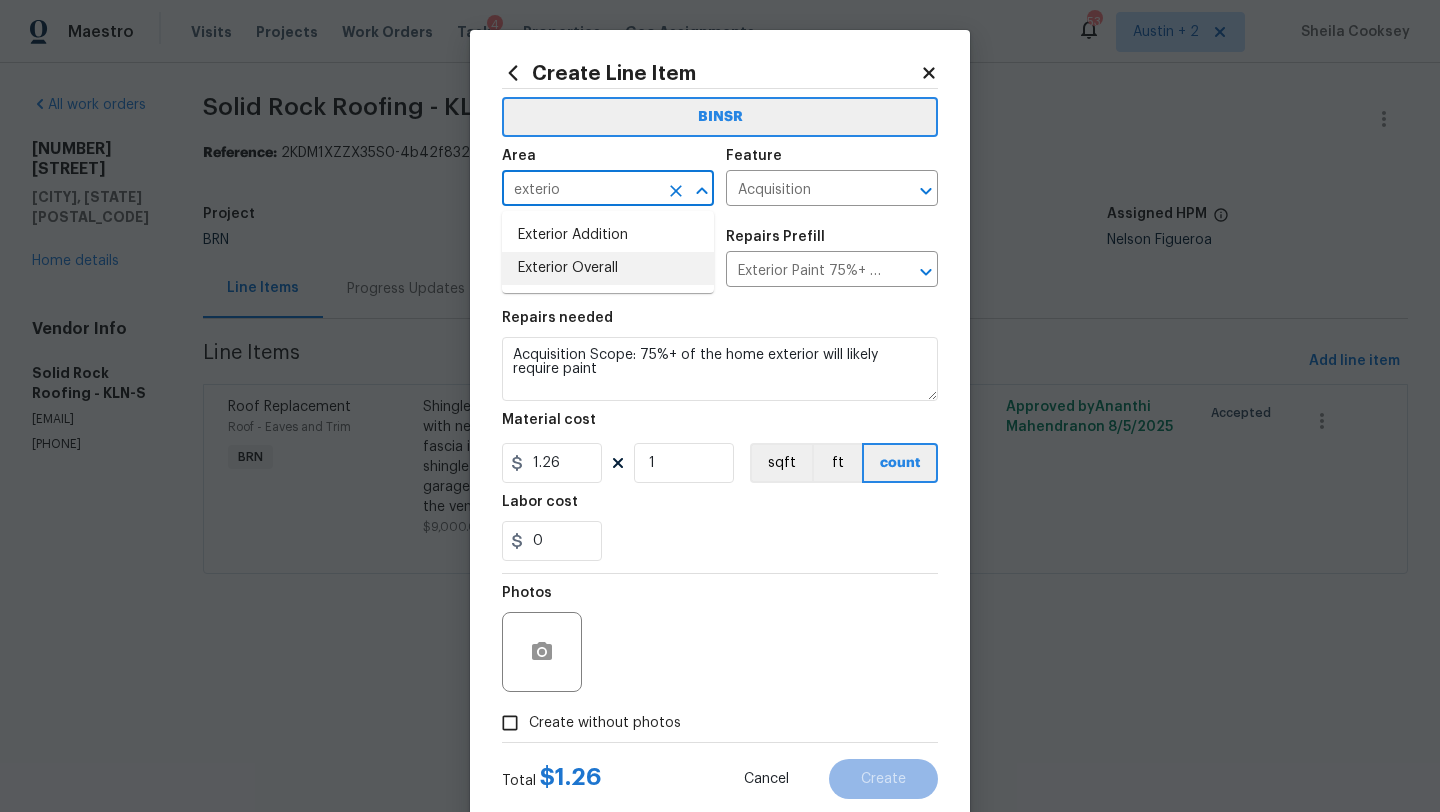 click on "Exterior Overall" at bounding box center (608, 268) 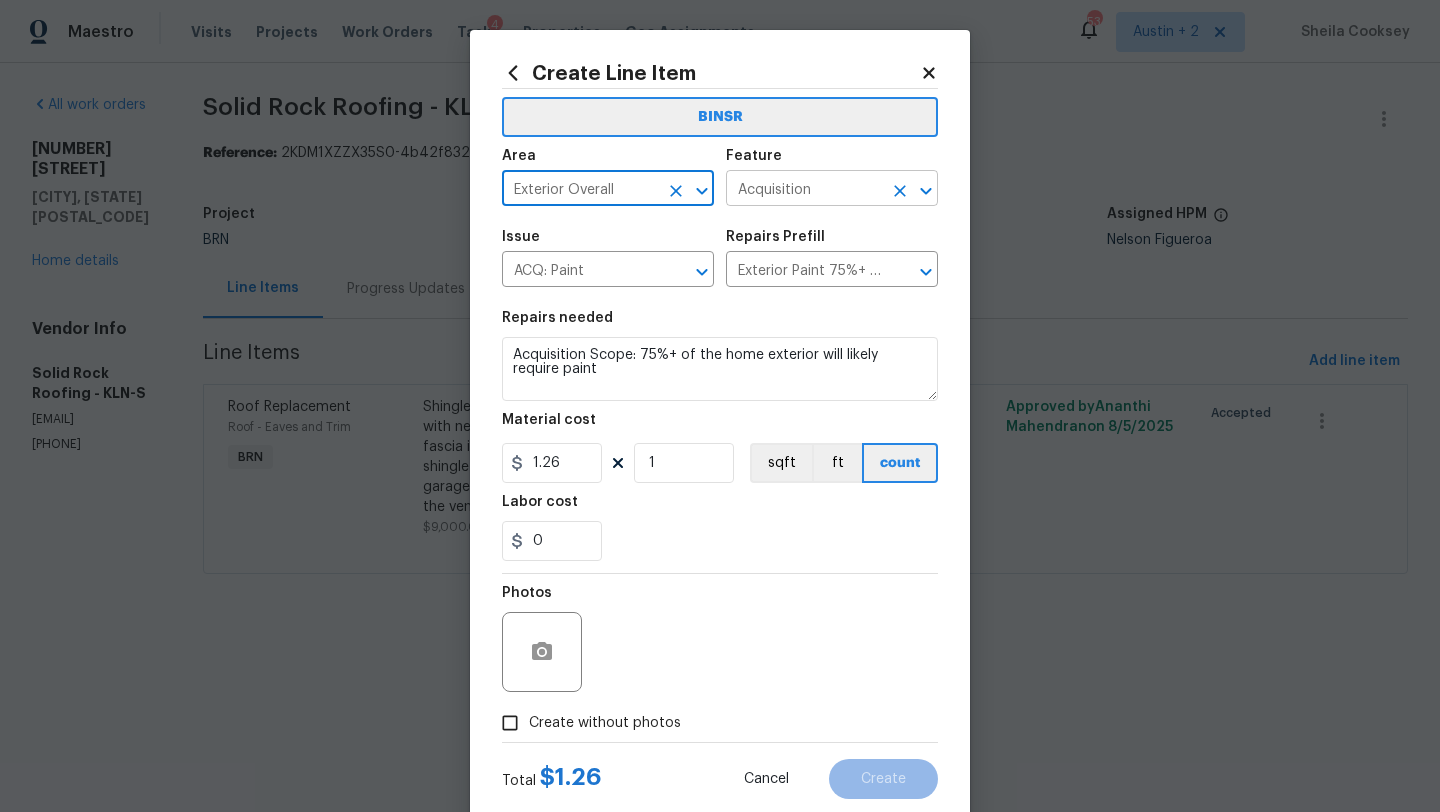 type on "Exterior Overall" 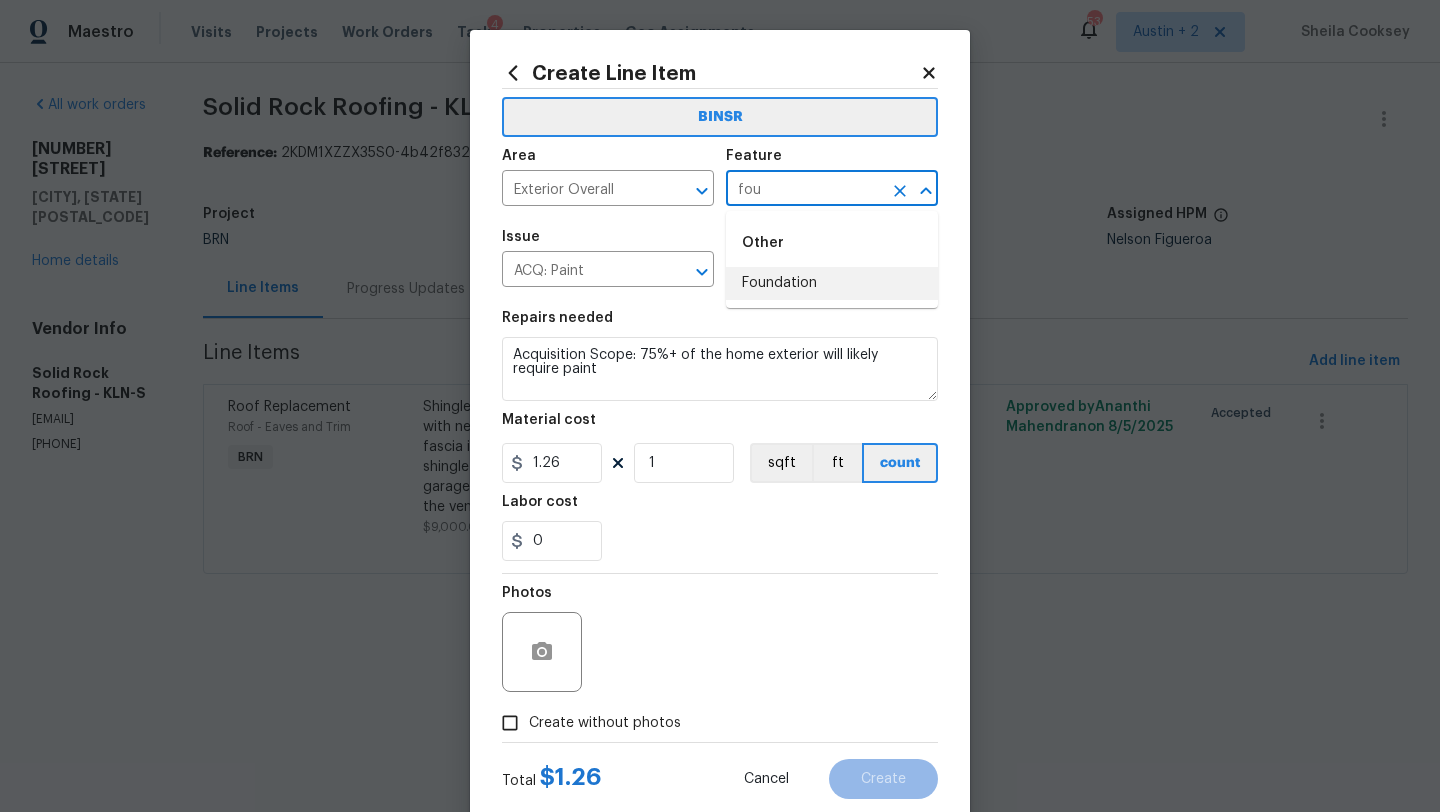 click on "Foundation" at bounding box center (832, 283) 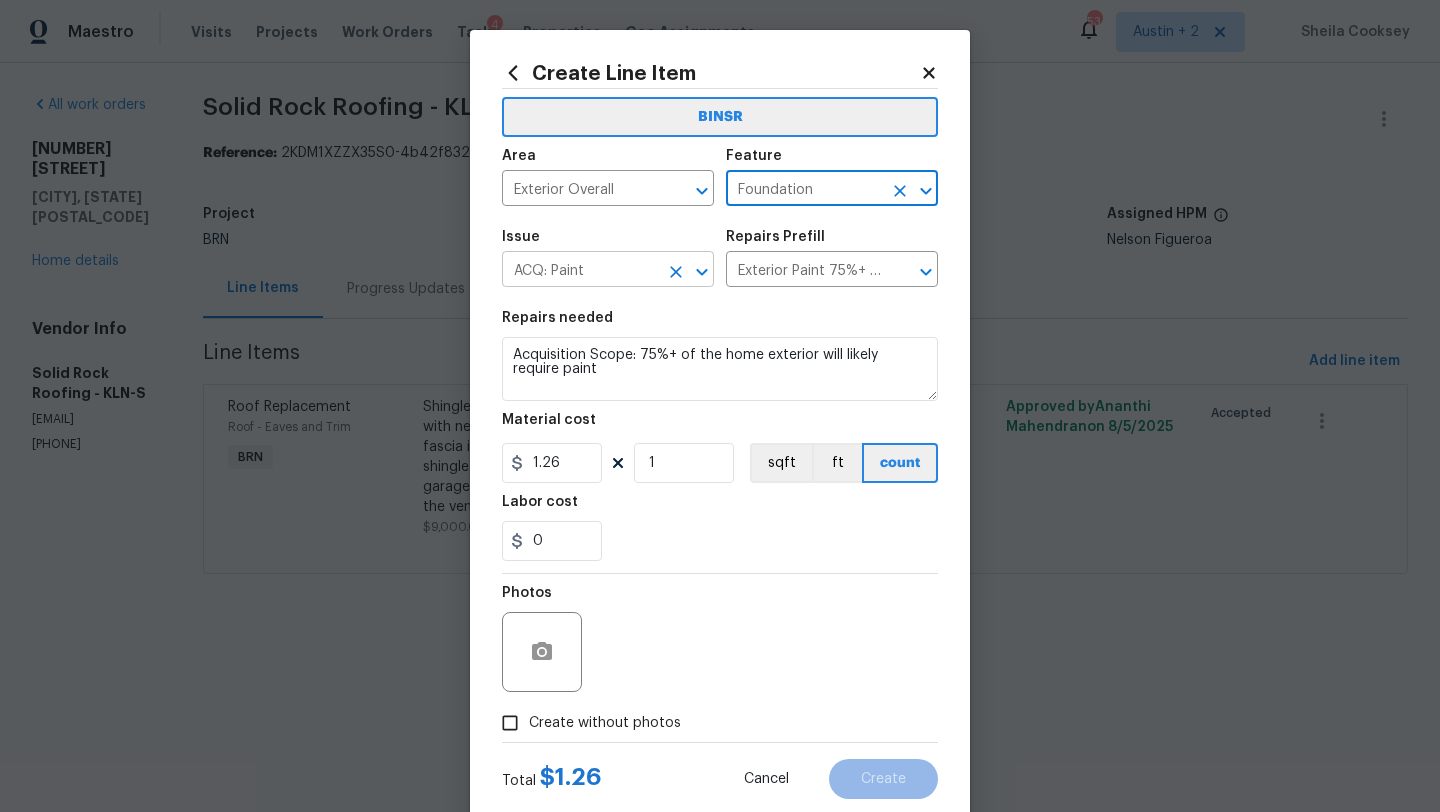 type on "Foundation" 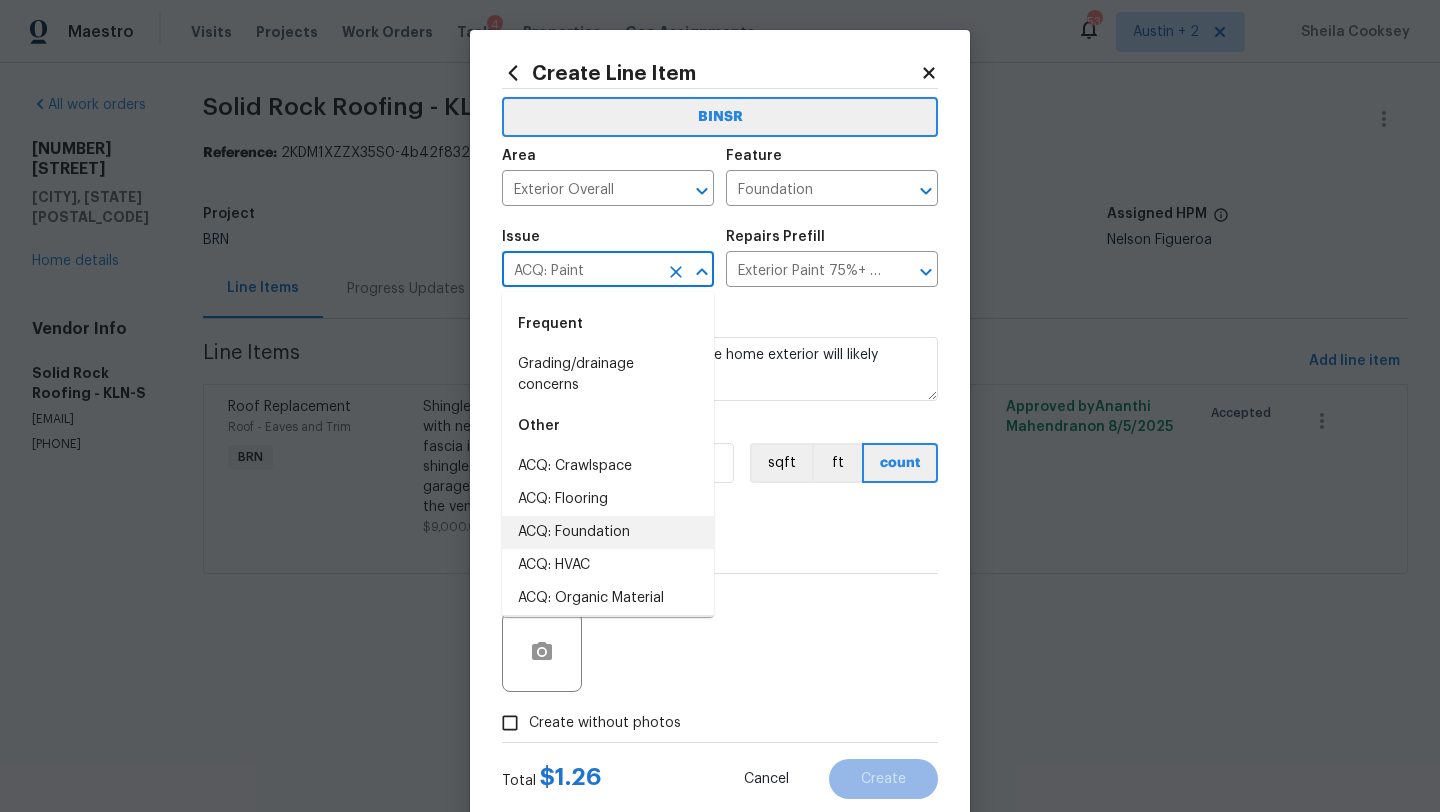click on "ACQ: Foundation" at bounding box center [608, 532] 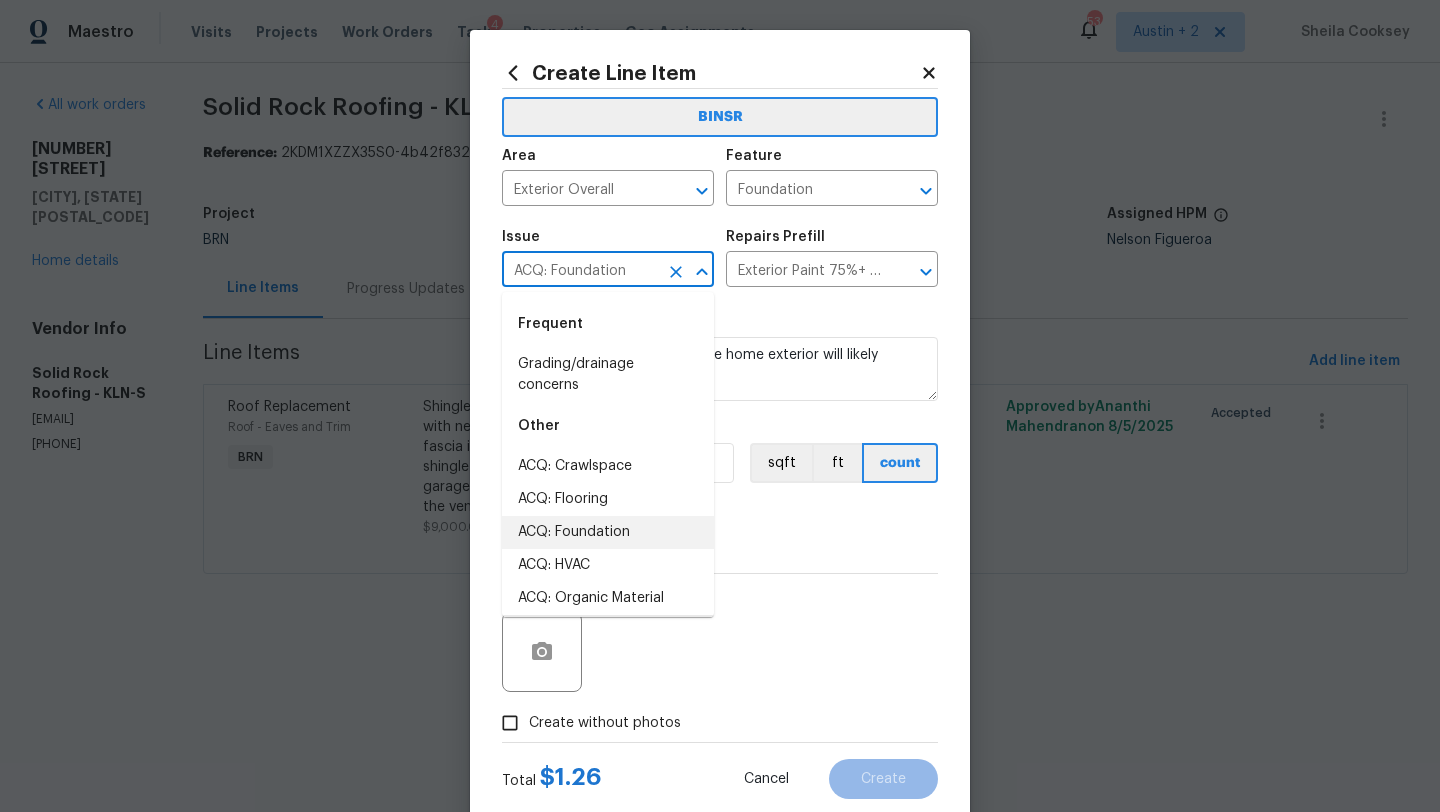 type 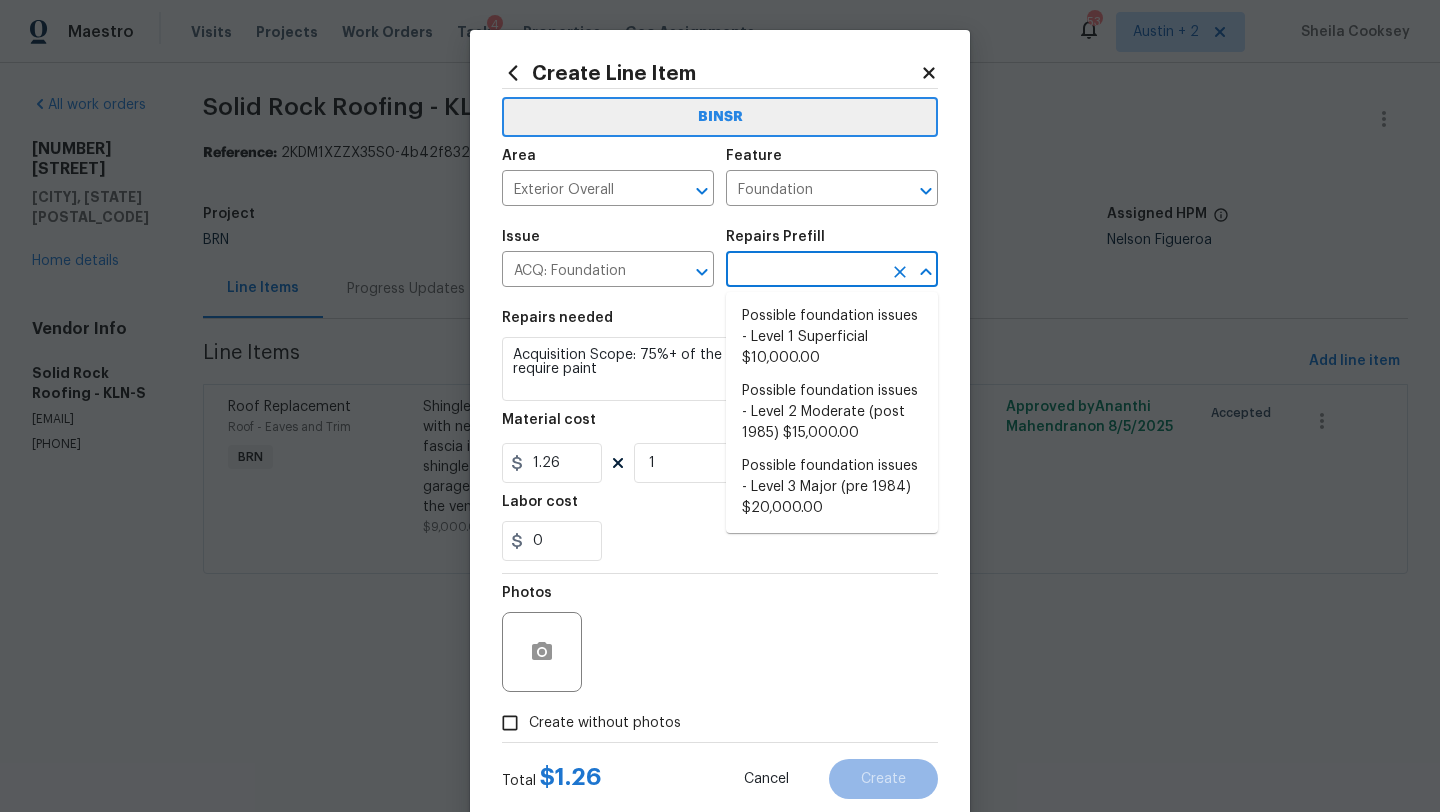 click at bounding box center (804, 271) 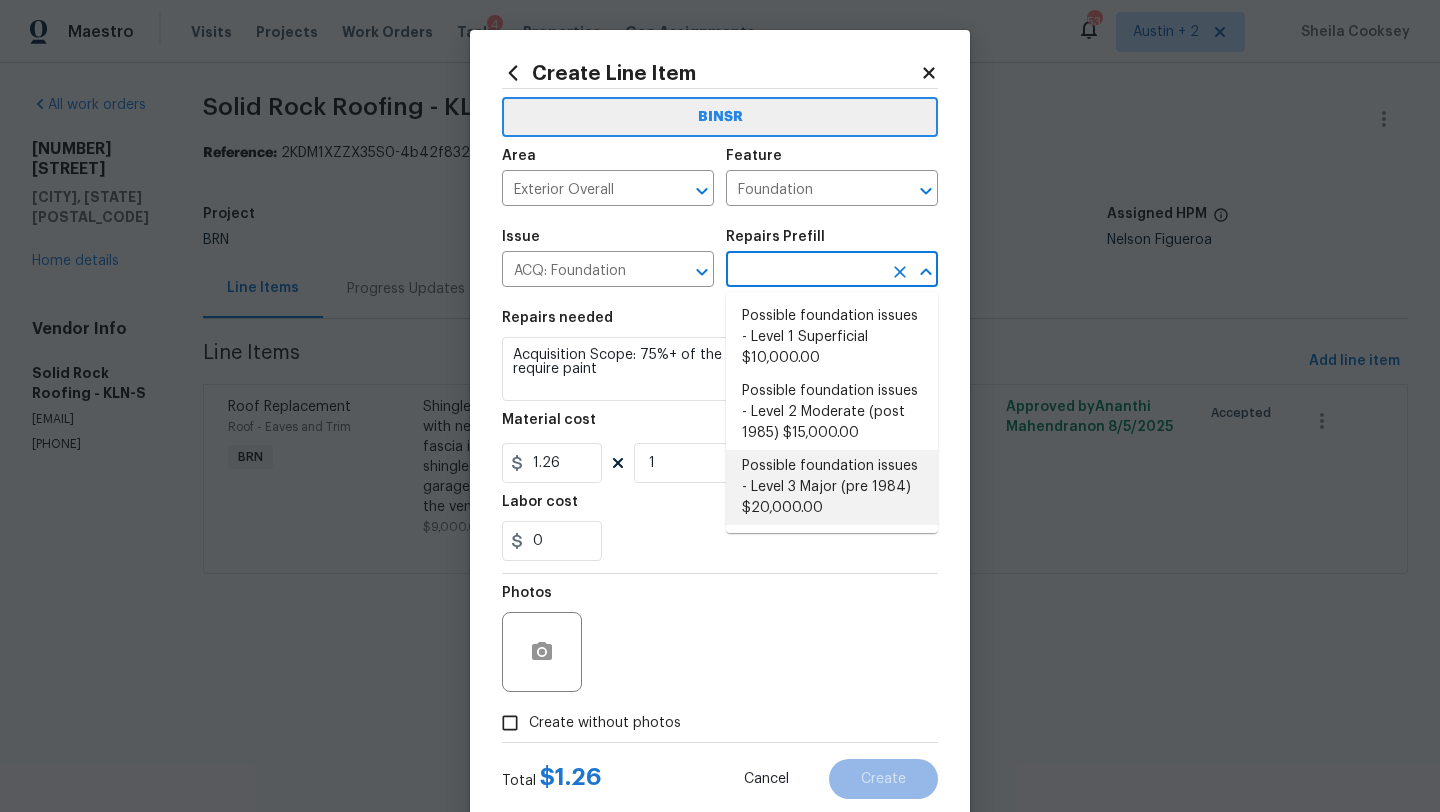 click on "Possible foundation issues - Level 3 Major (pre 1984) $20,000.00" at bounding box center (832, 487) 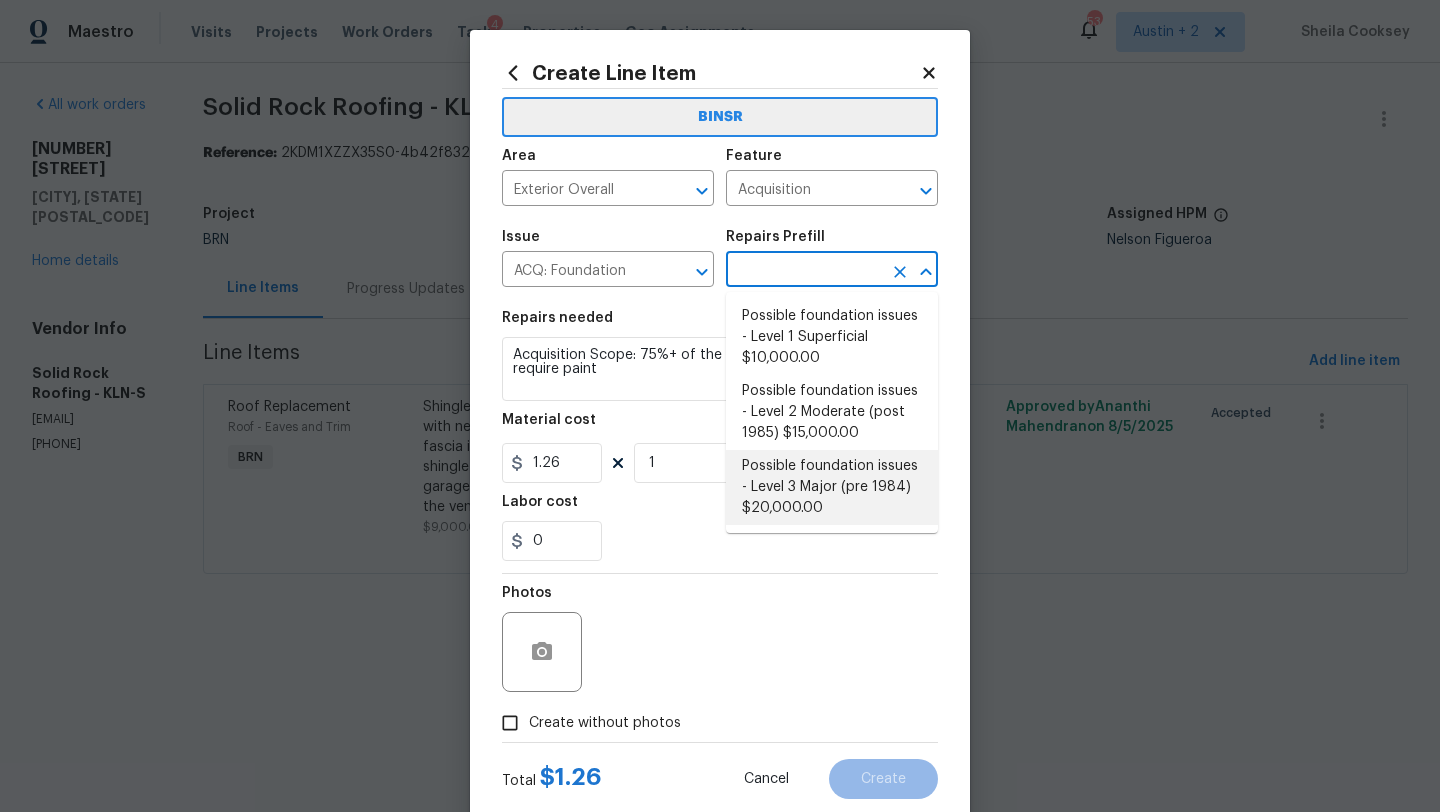 type on "Possible foundation issues - Level 3 Major (pre 1984) $20,000.00" 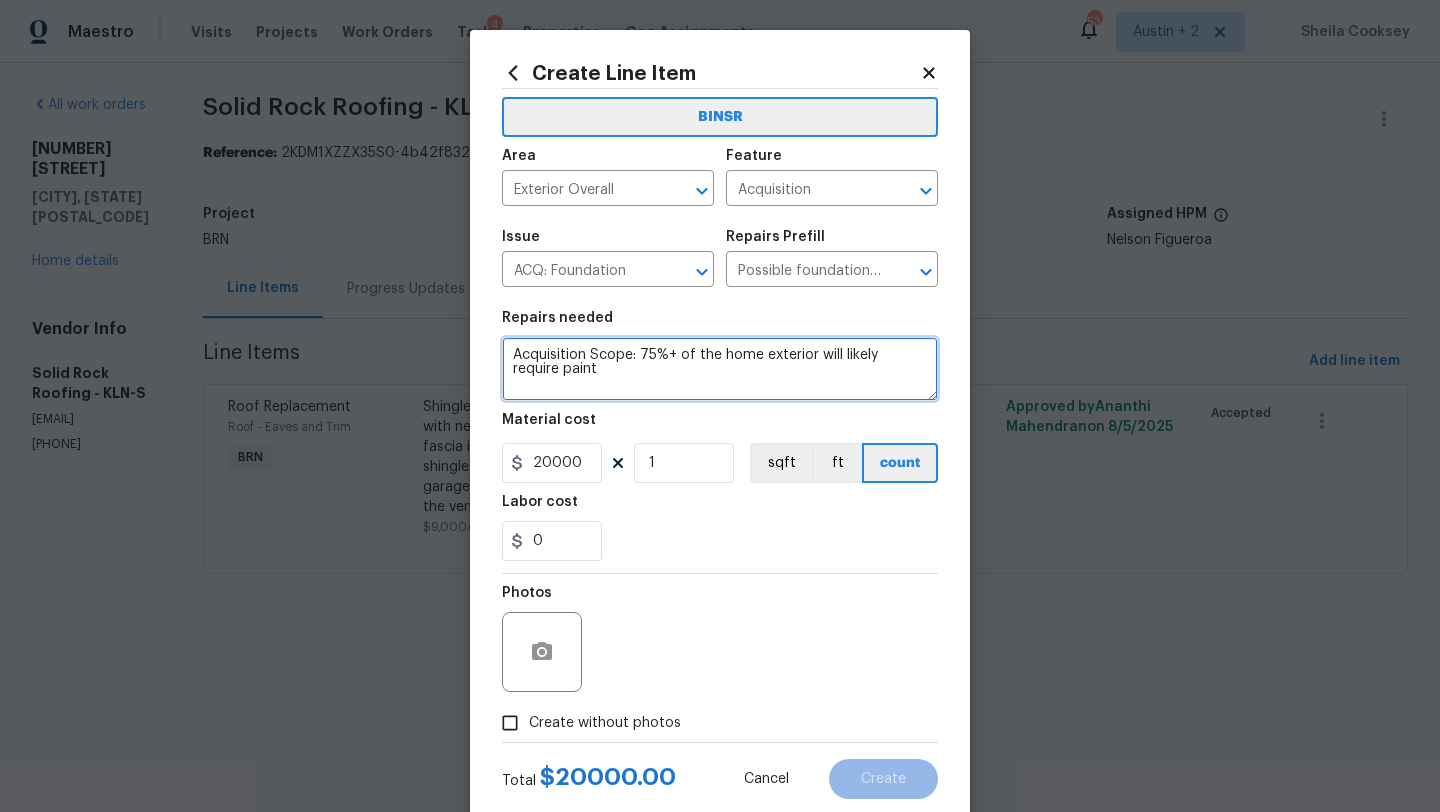 scroll, scrollTop: 70, scrollLeft: 0, axis: vertical 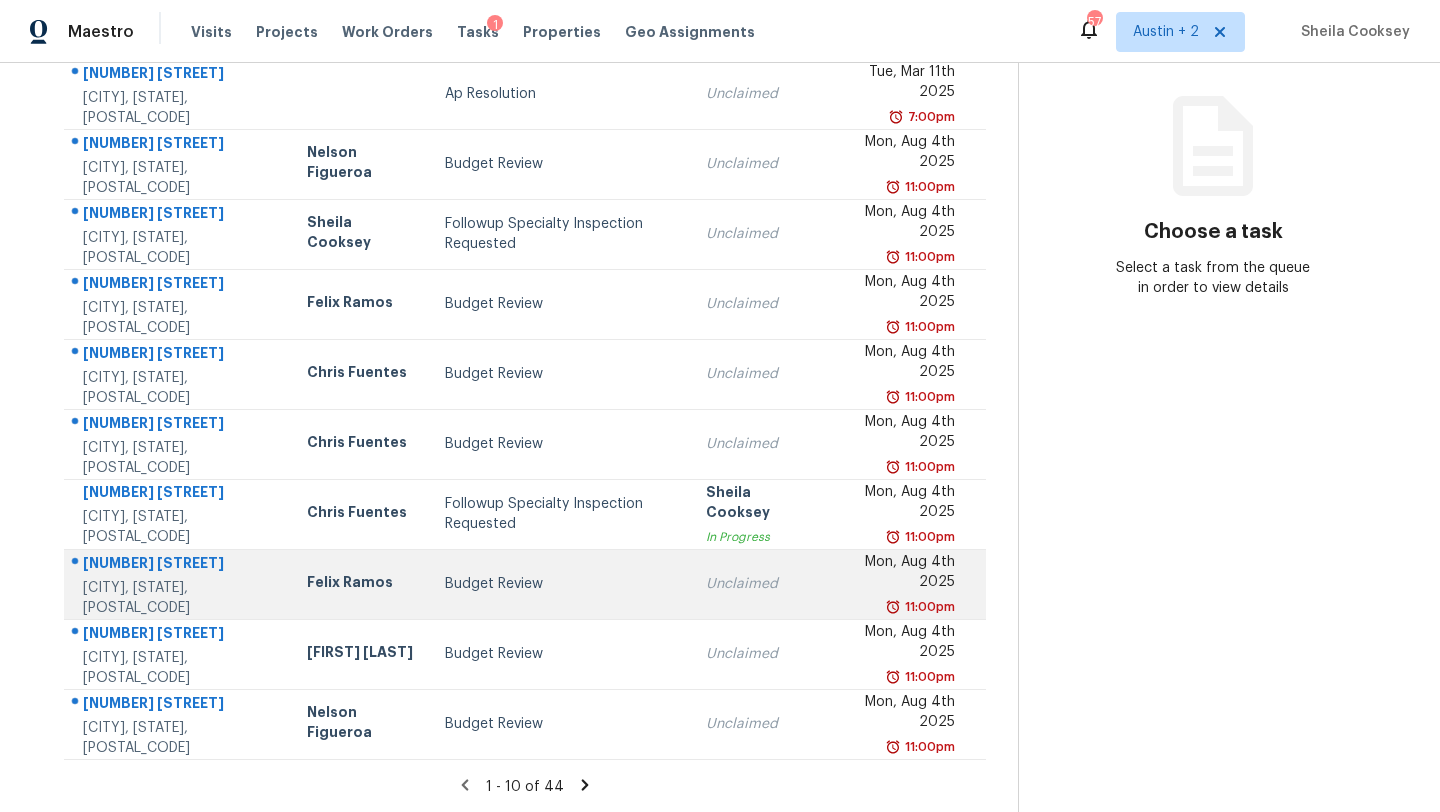 click on "Budget Review" at bounding box center (559, 584) 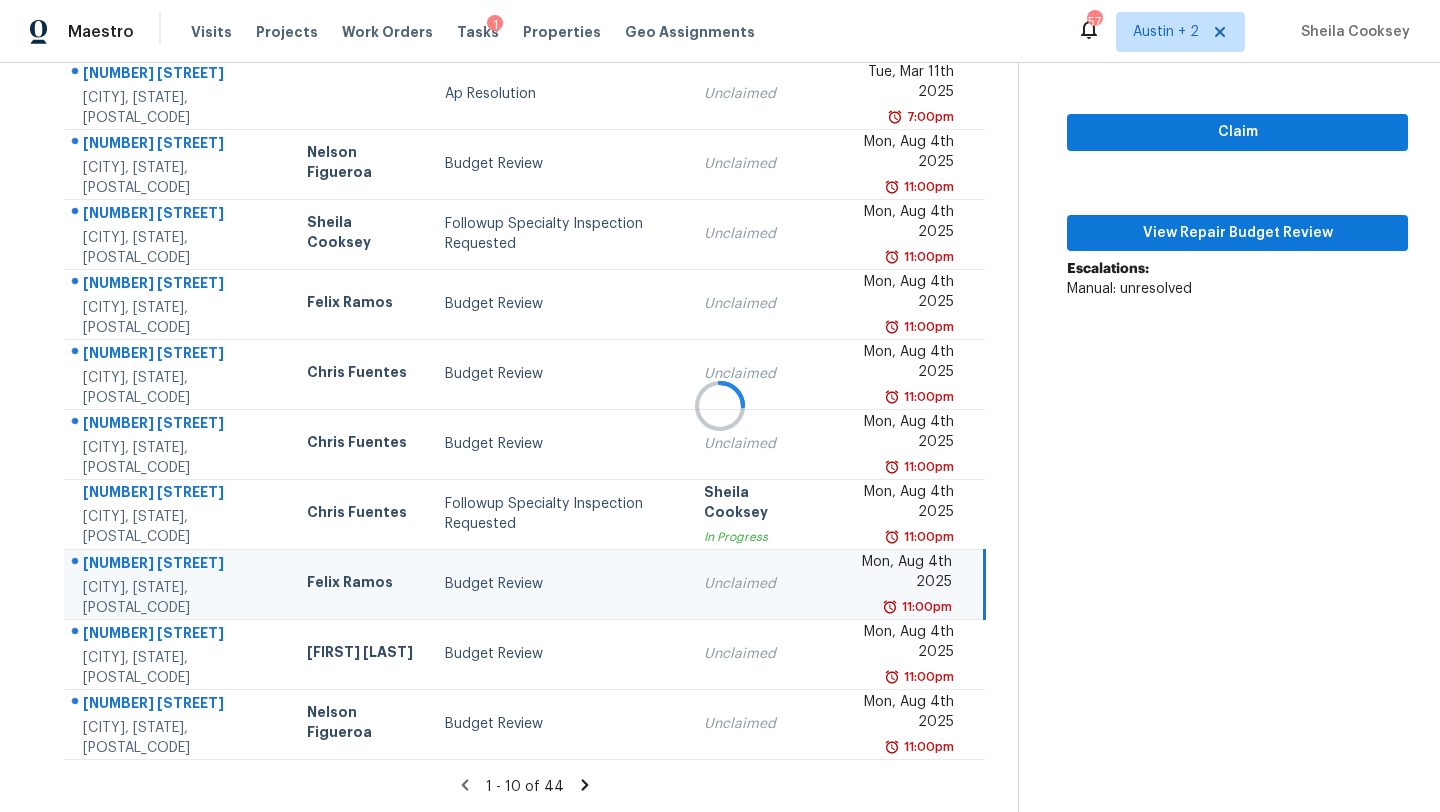 click at bounding box center [720, 406] 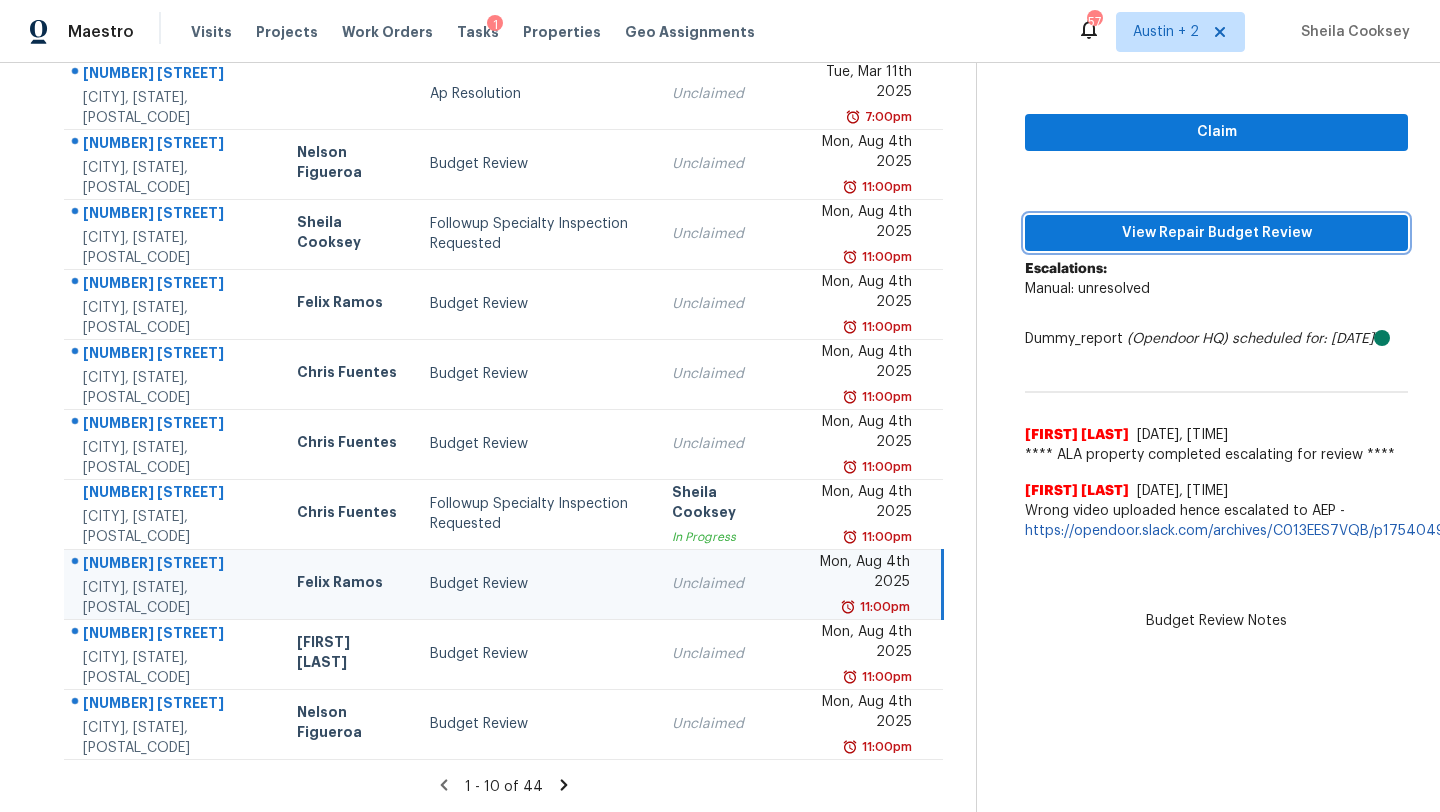 click on "View Repair Budget Review" at bounding box center [1216, 233] 